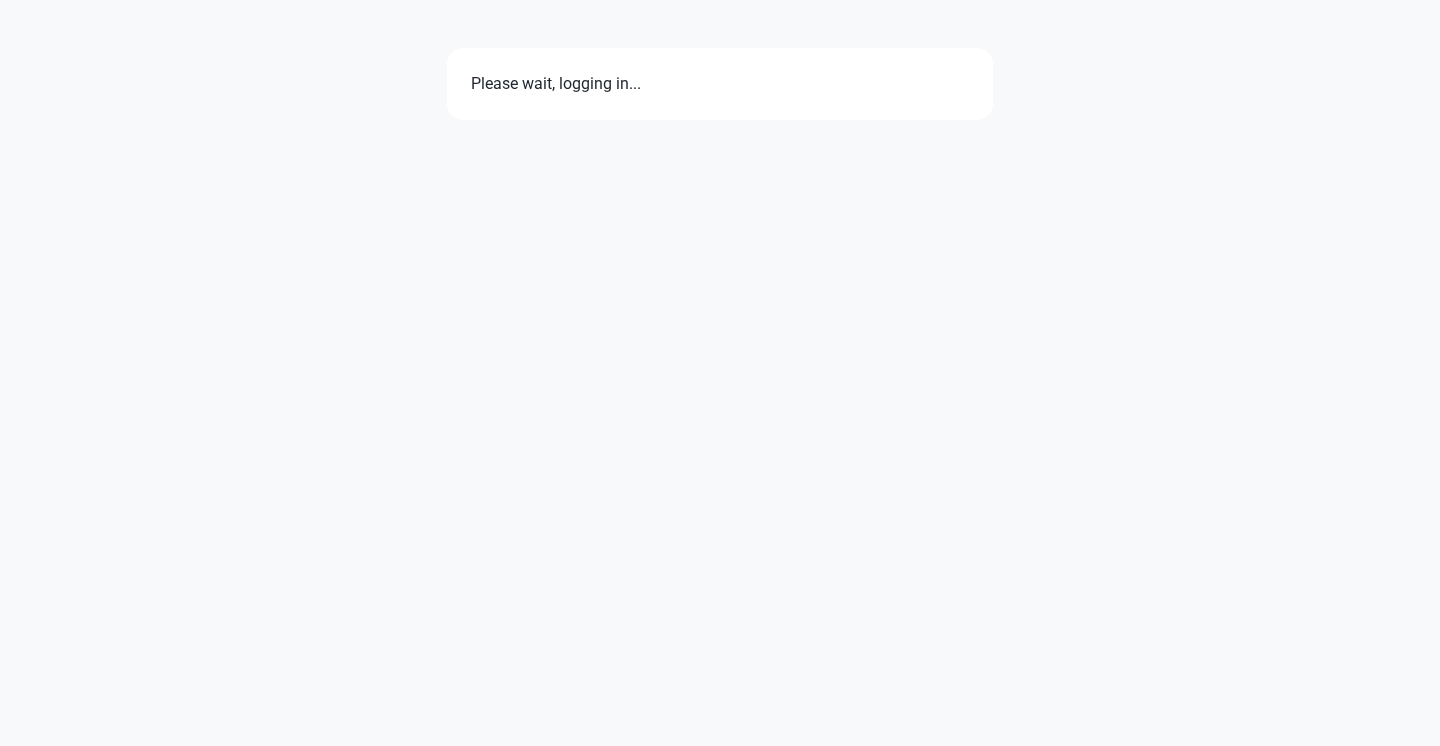 scroll, scrollTop: 0, scrollLeft: 0, axis: both 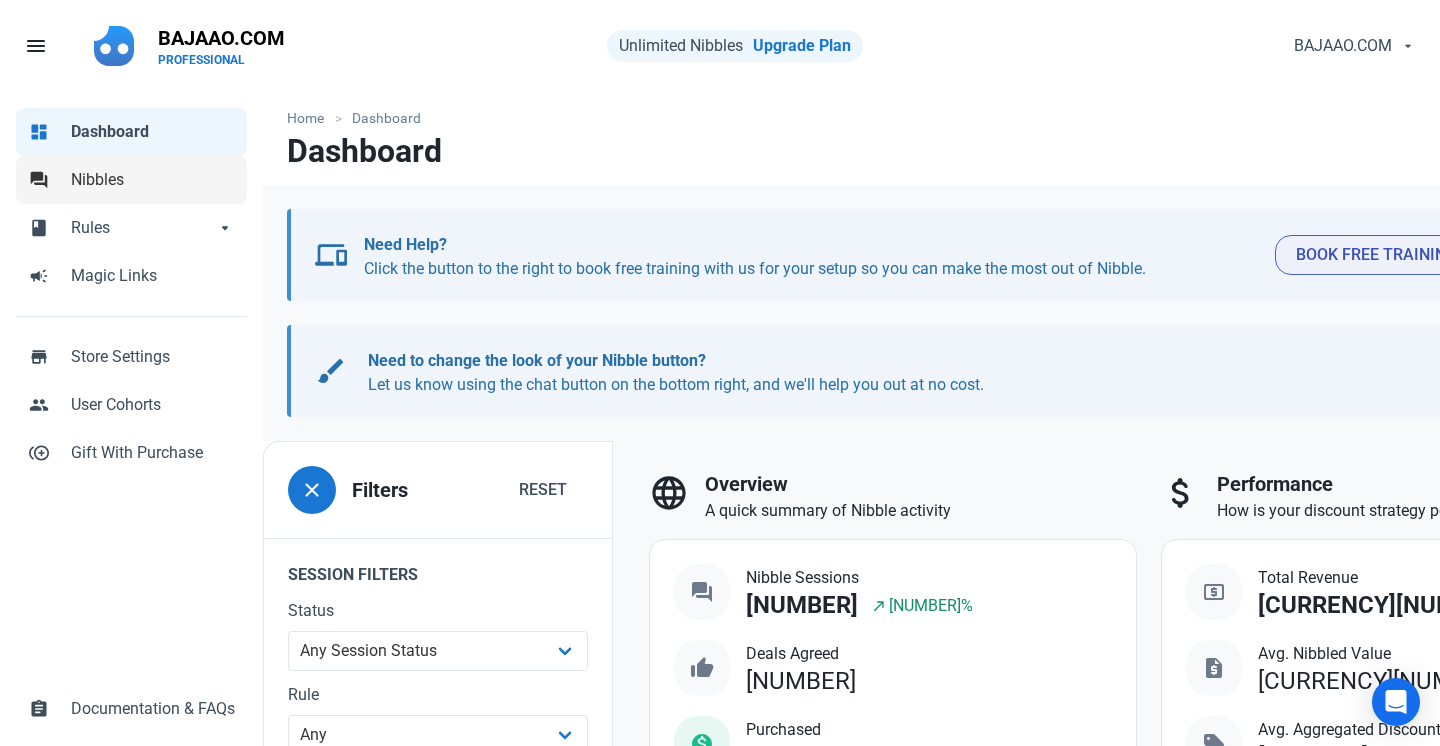 click on "Nibbles" at bounding box center (153, 180) 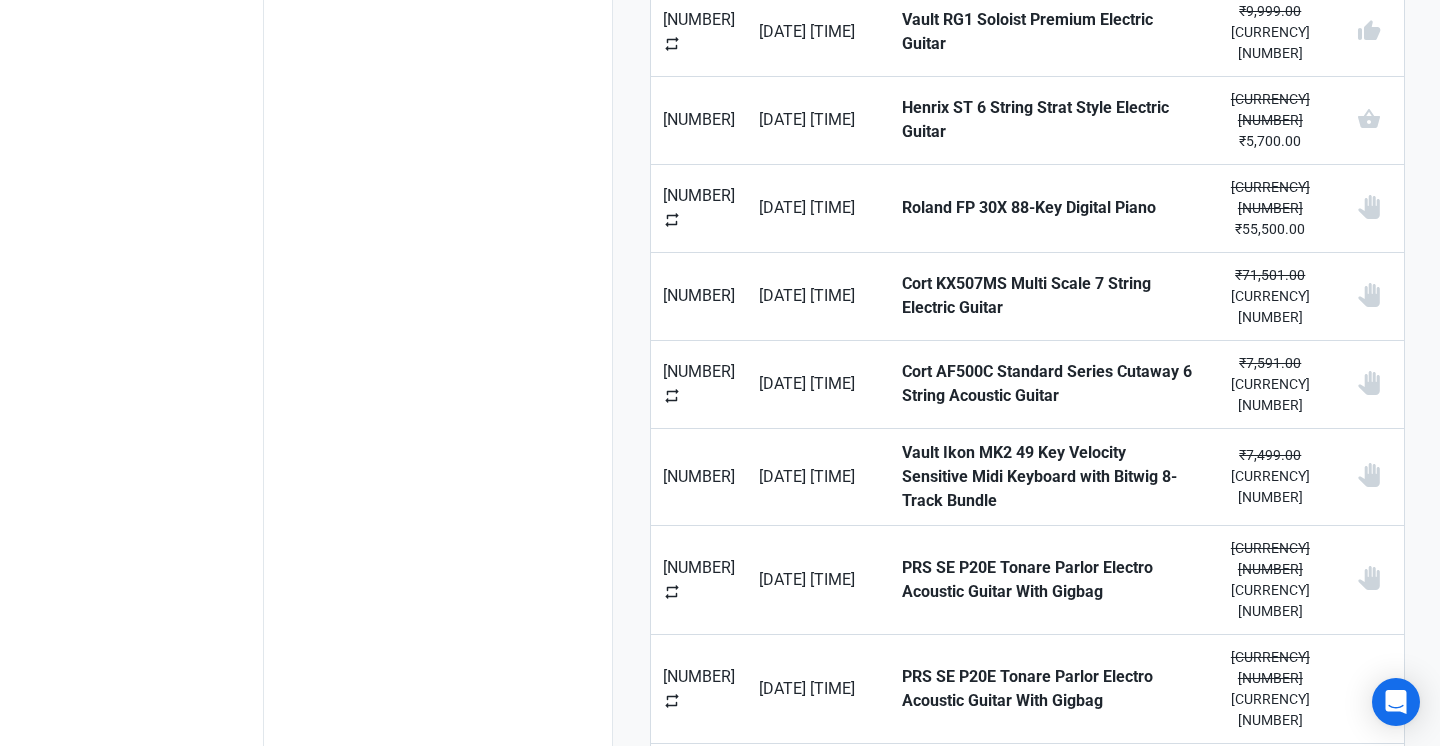 scroll, scrollTop: 1381, scrollLeft: 0, axis: vertical 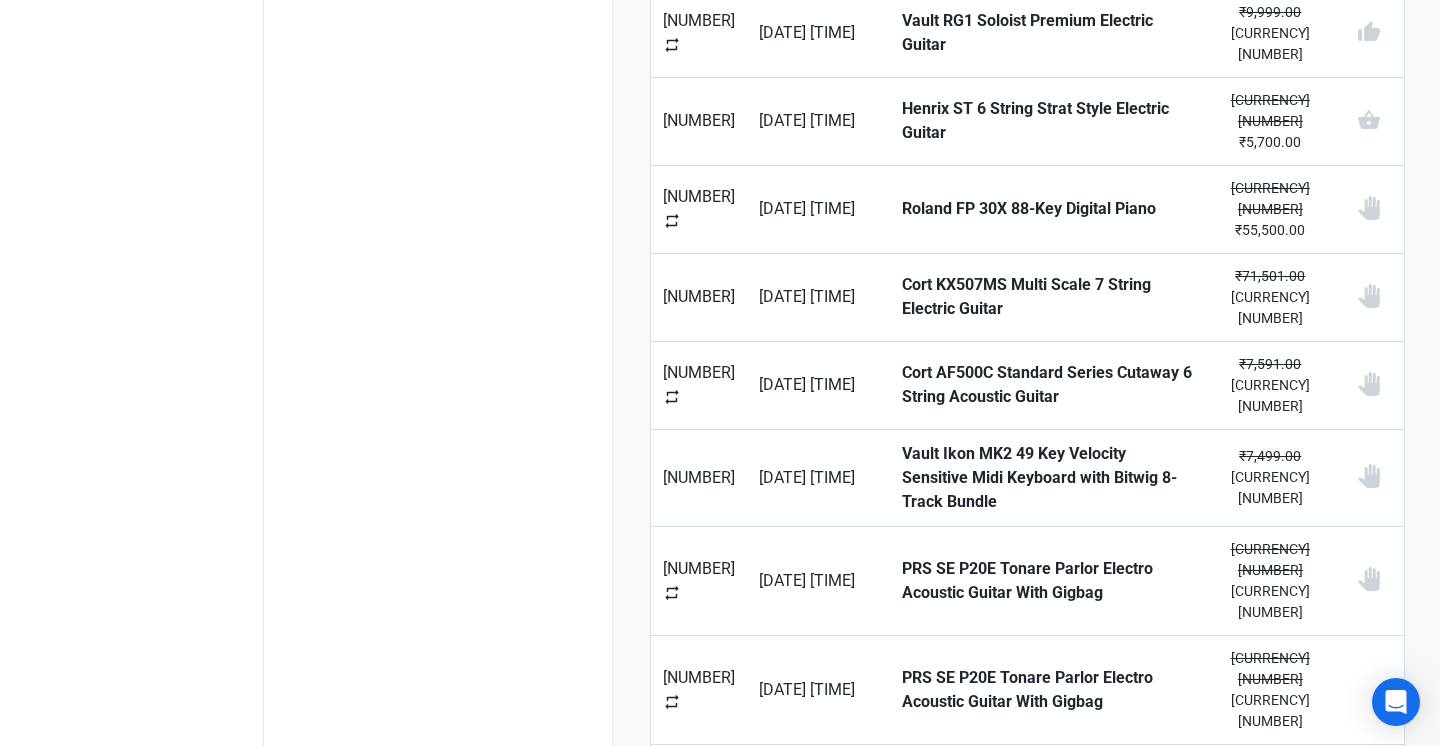 click on "Next" at bounding box center [1365, 1205] 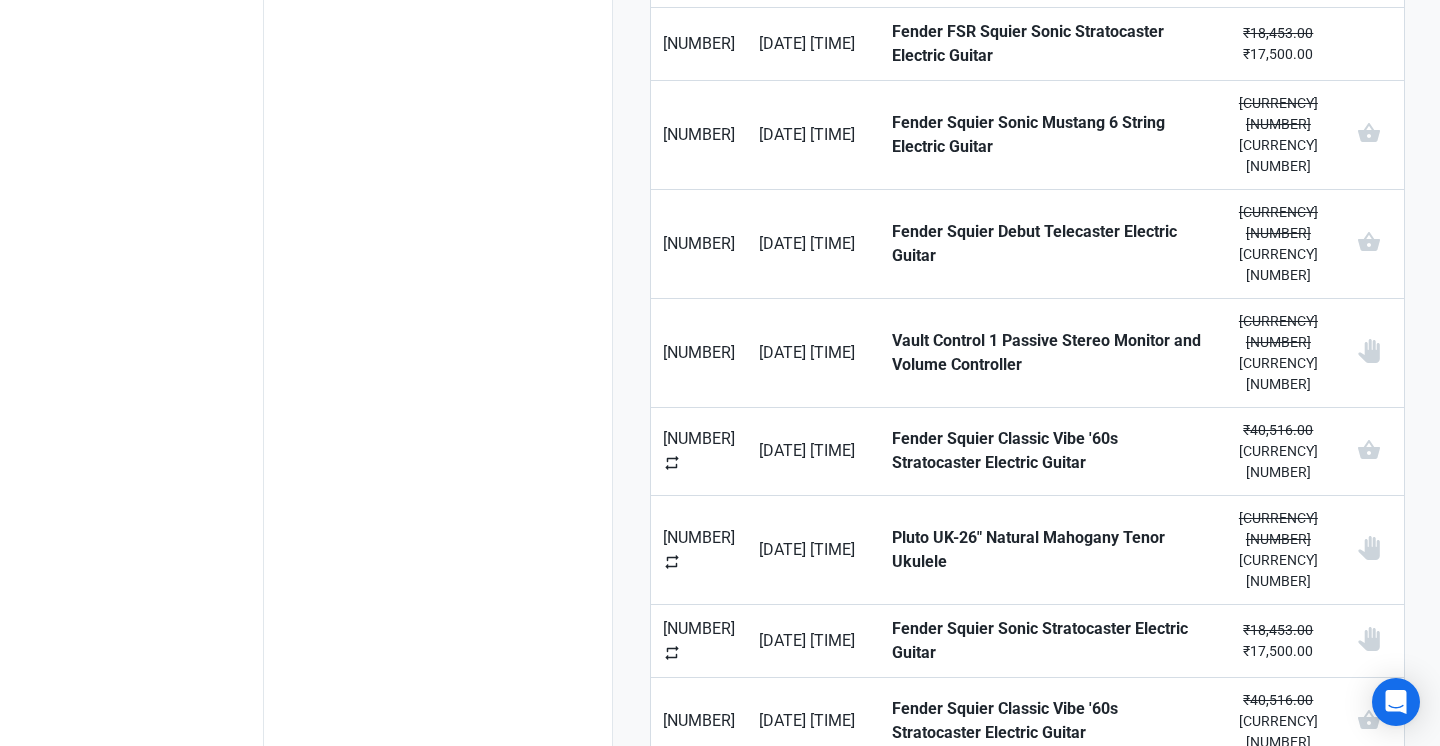 scroll, scrollTop: 1477, scrollLeft: 0, axis: vertical 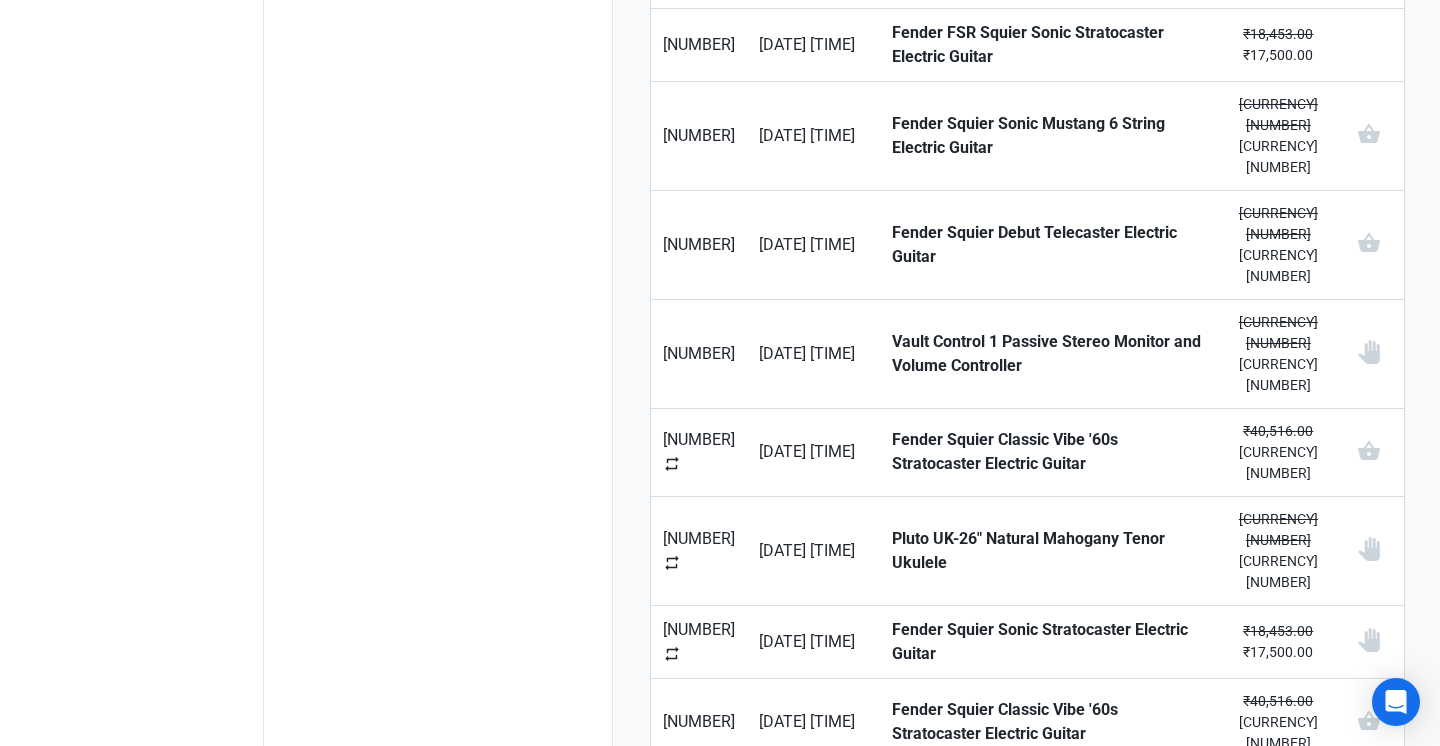 click on "Next" at bounding box center [1365, 1142] 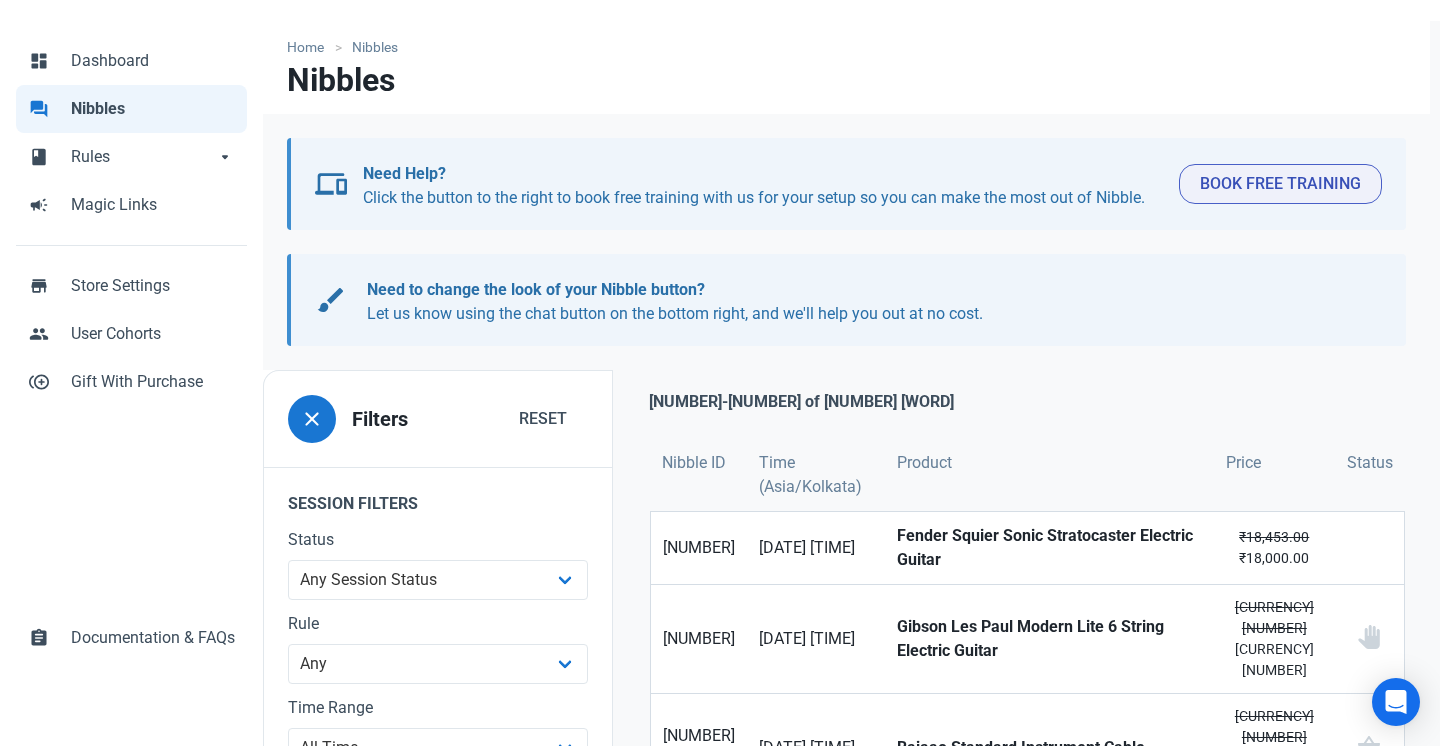 scroll, scrollTop: 179, scrollLeft: 0, axis: vertical 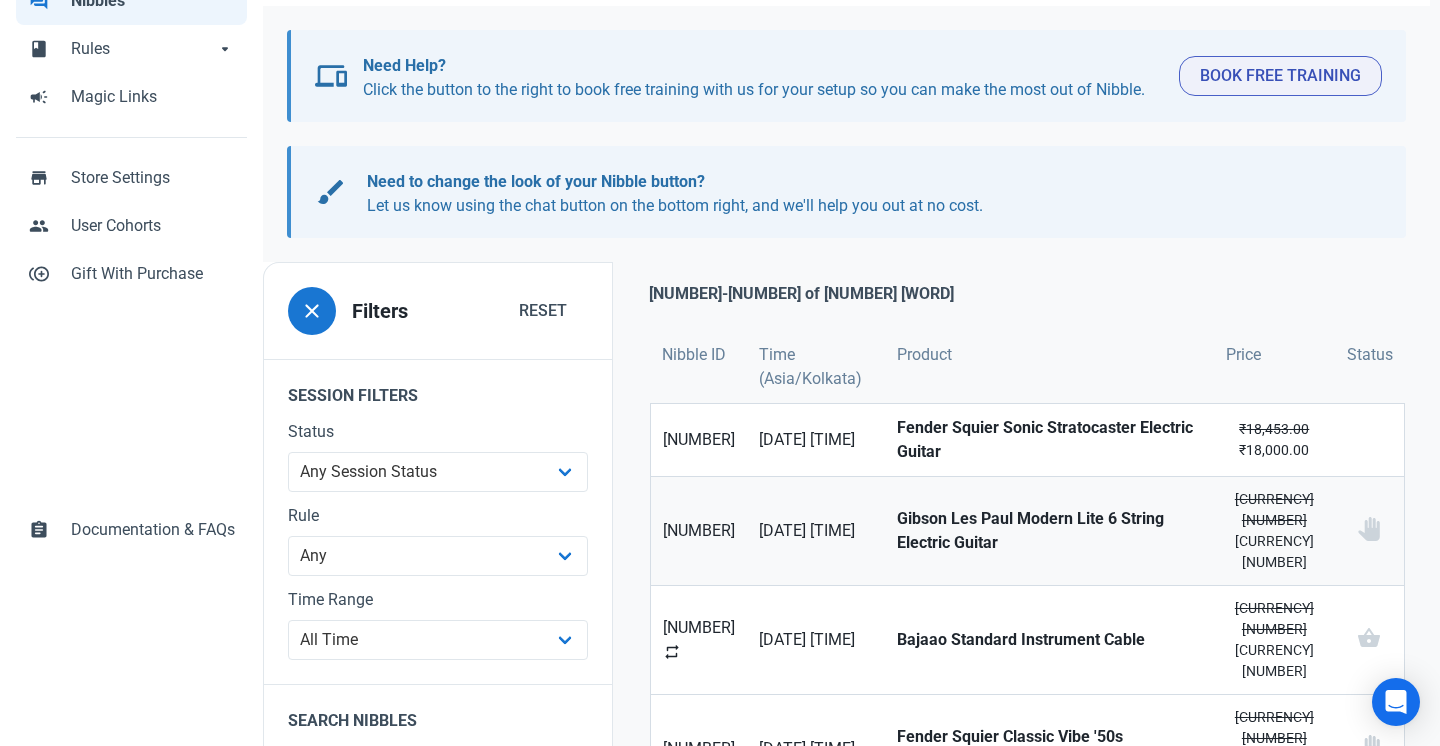 click on "Gibson Les Paul Modern Lite 6 String Electric Guitar" at bounding box center [1049, 531] 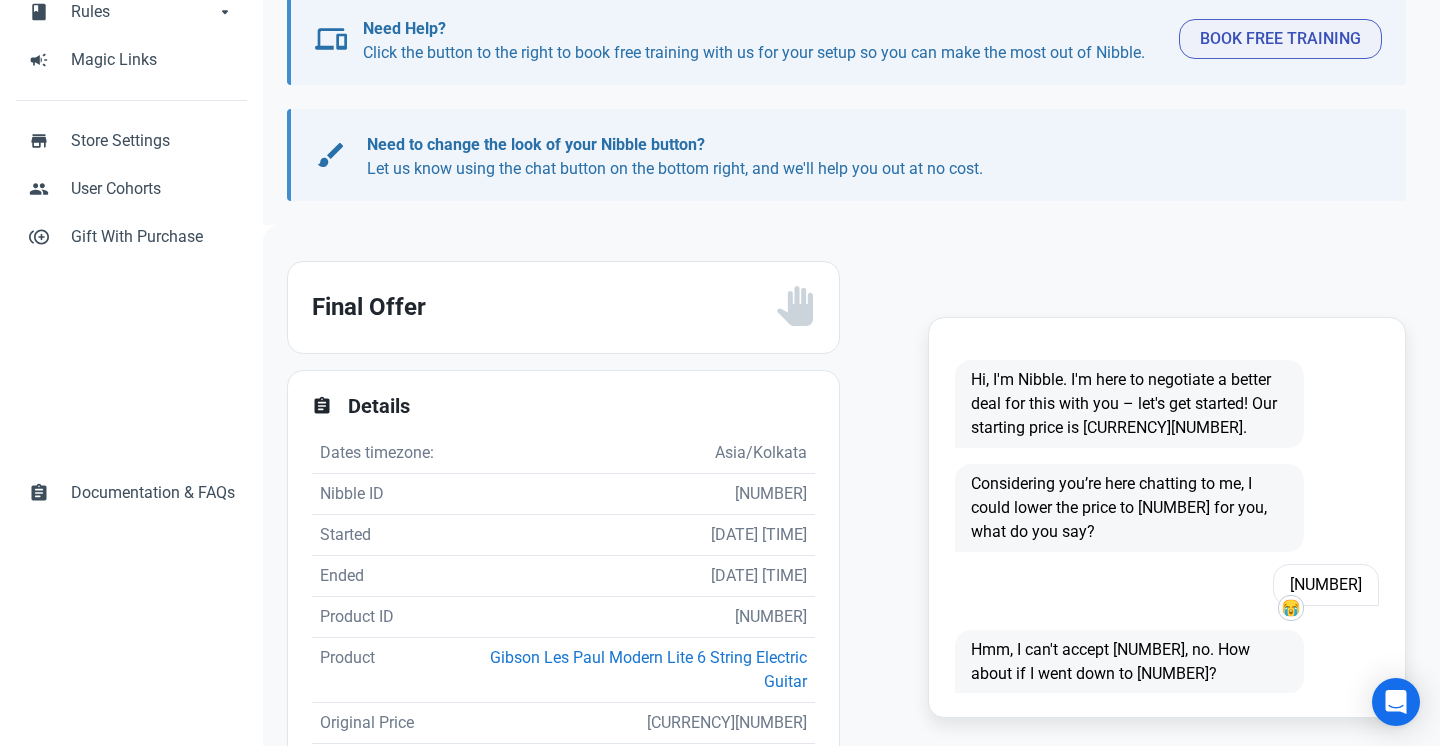 scroll, scrollTop: 290, scrollLeft: 0, axis: vertical 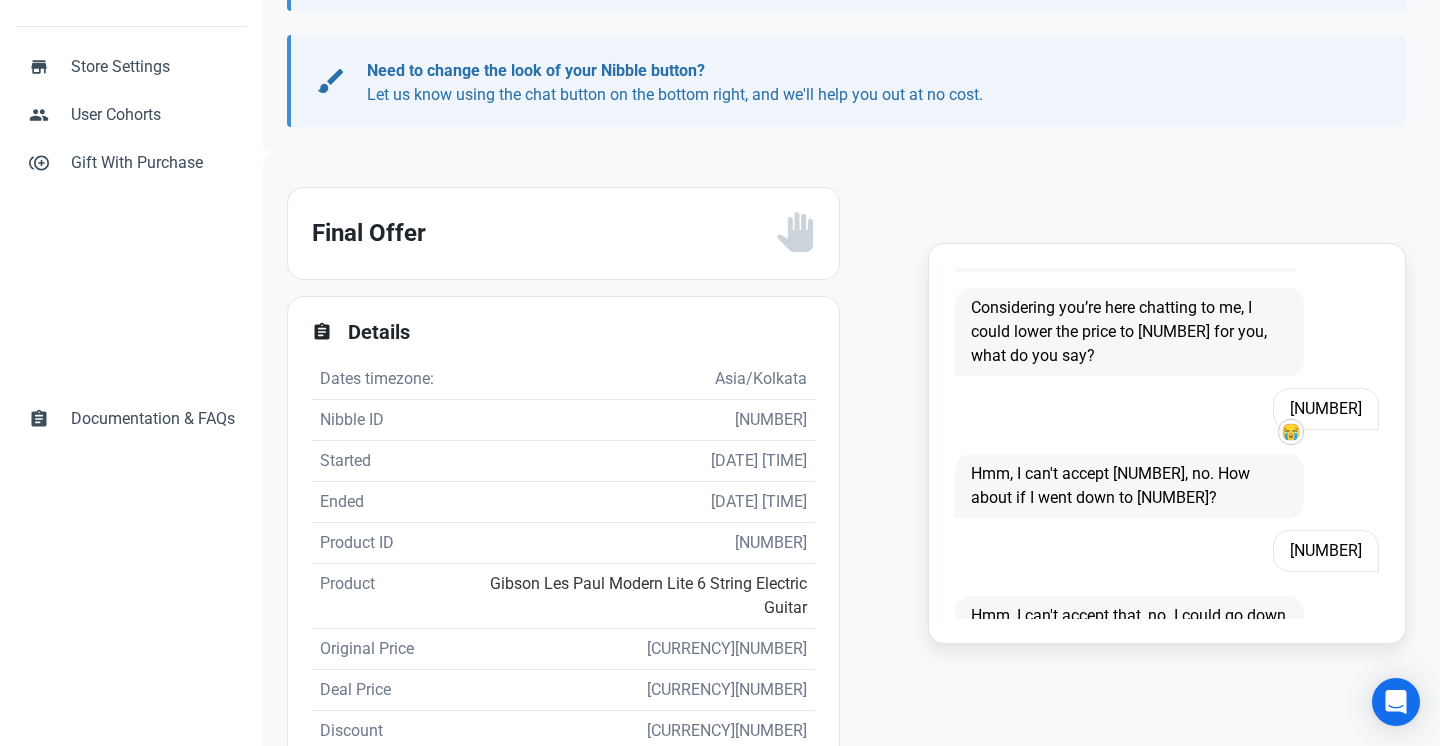 click on "Gibson Les Paul Modern Lite 6 String Electric Guitar" at bounding box center (648, 595) 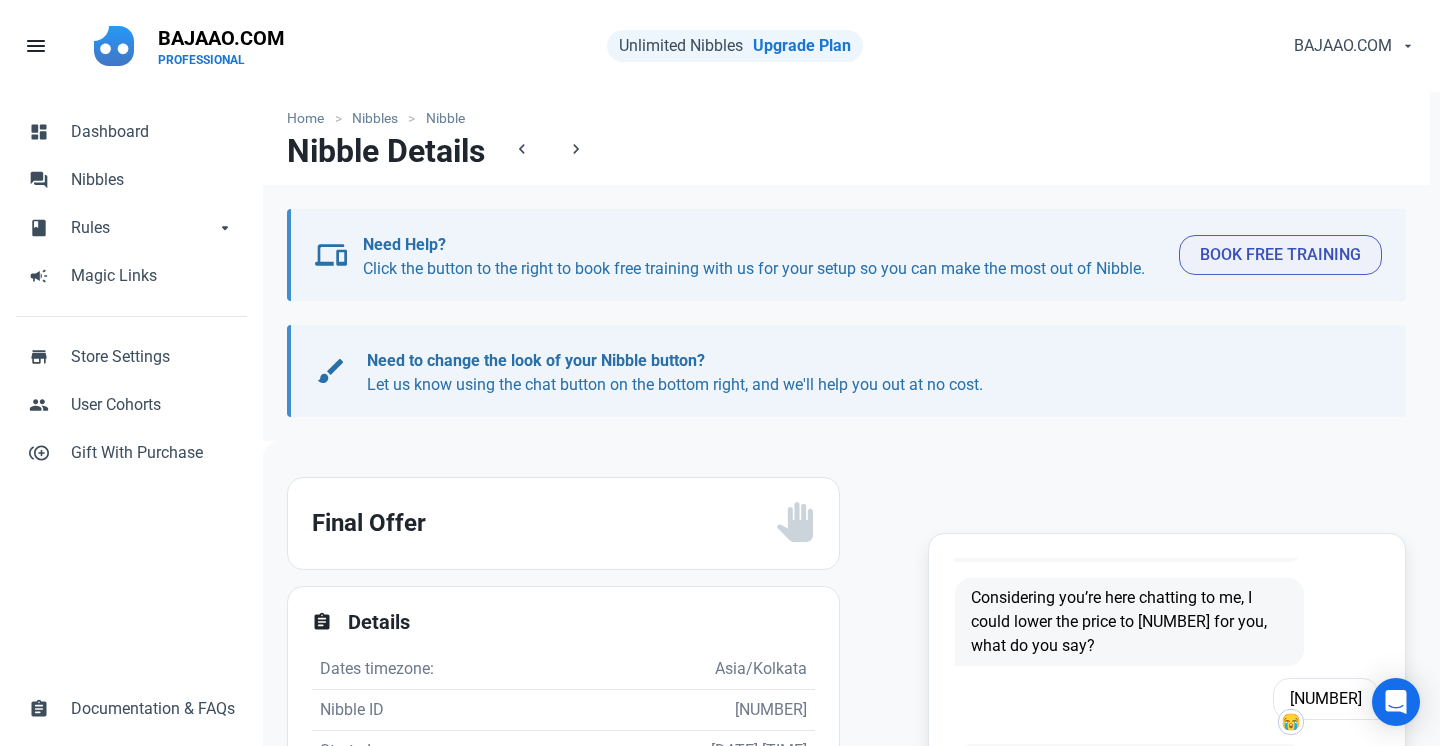 scroll, scrollTop: 0, scrollLeft: 0, axis: both 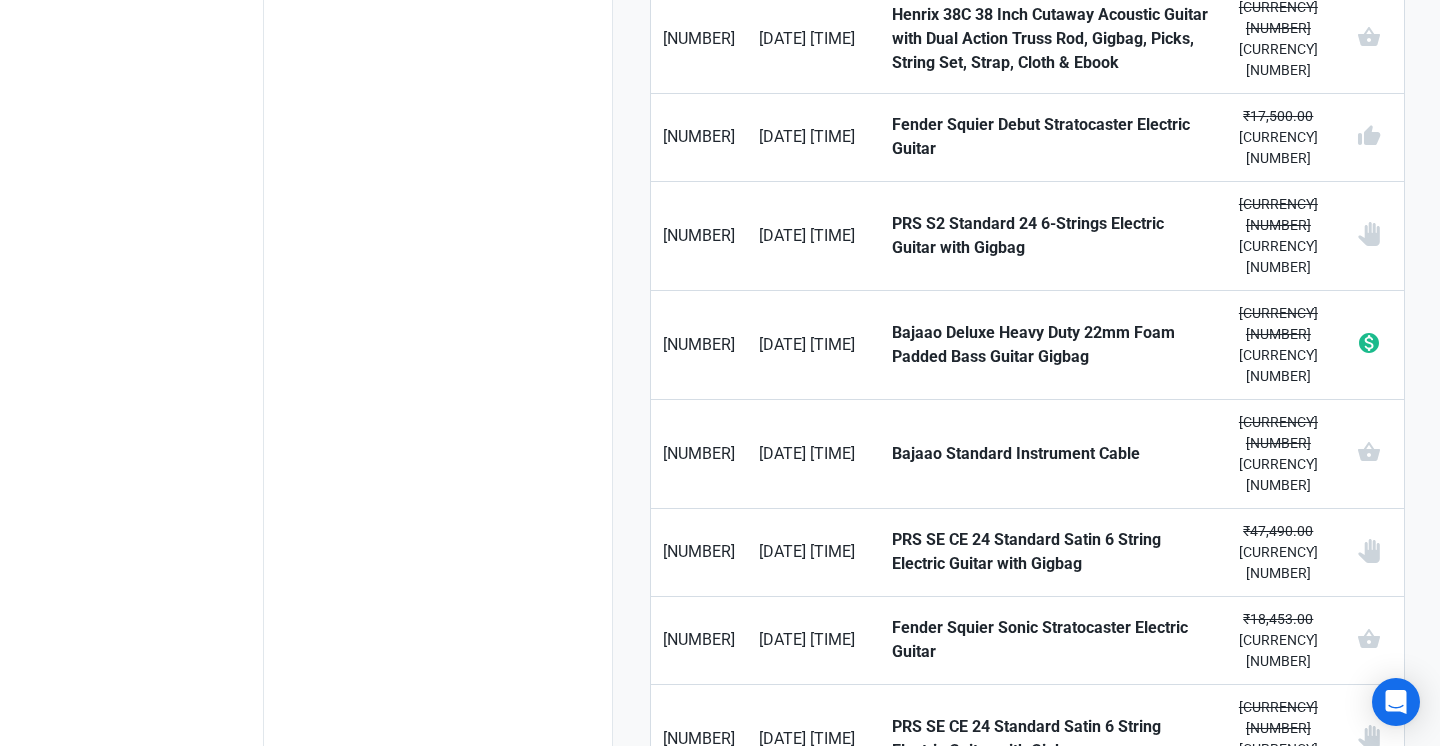 click on "Previous" at bounding box center (707, 1133) 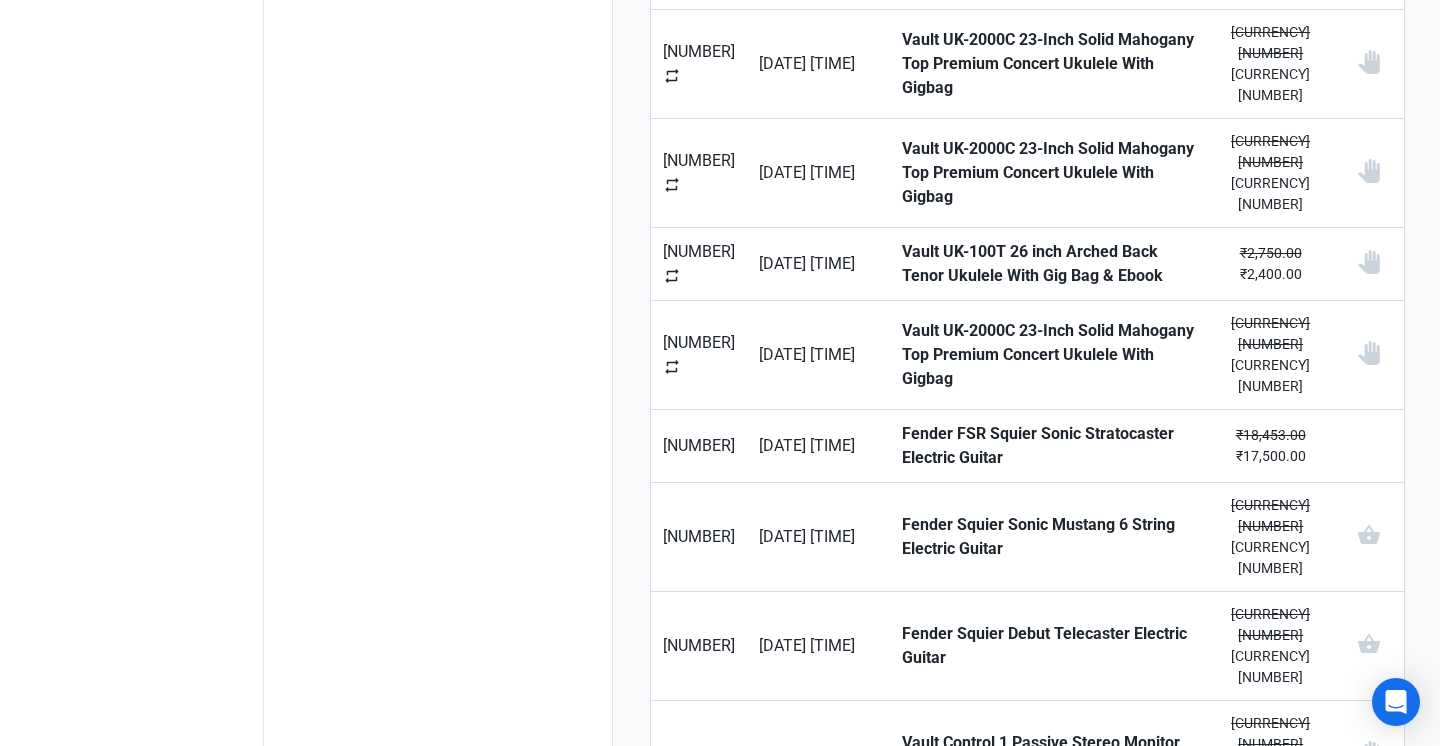 scroll, scrollTop: 1381, scrollLeft: 0, axis: vertical 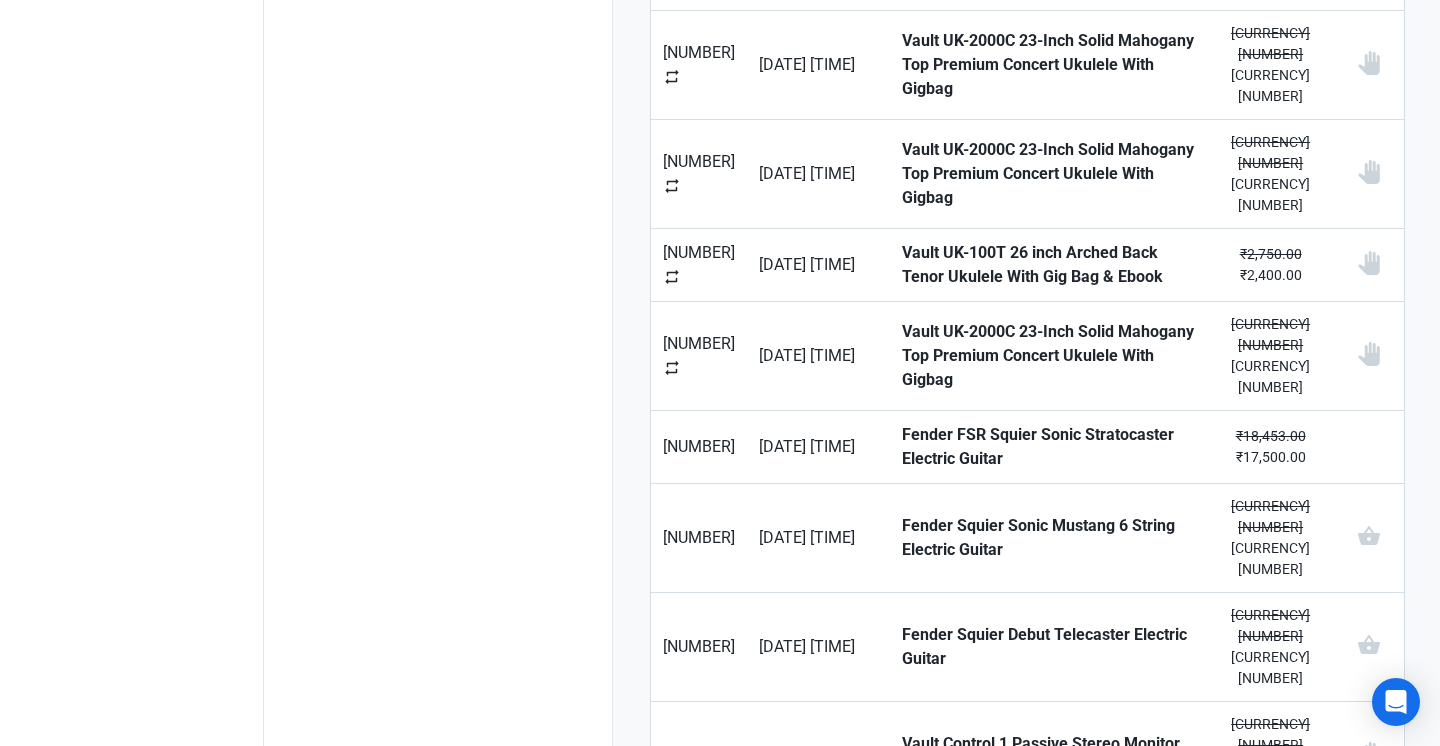 click on "Previous" at bounding box center [707, 1214] 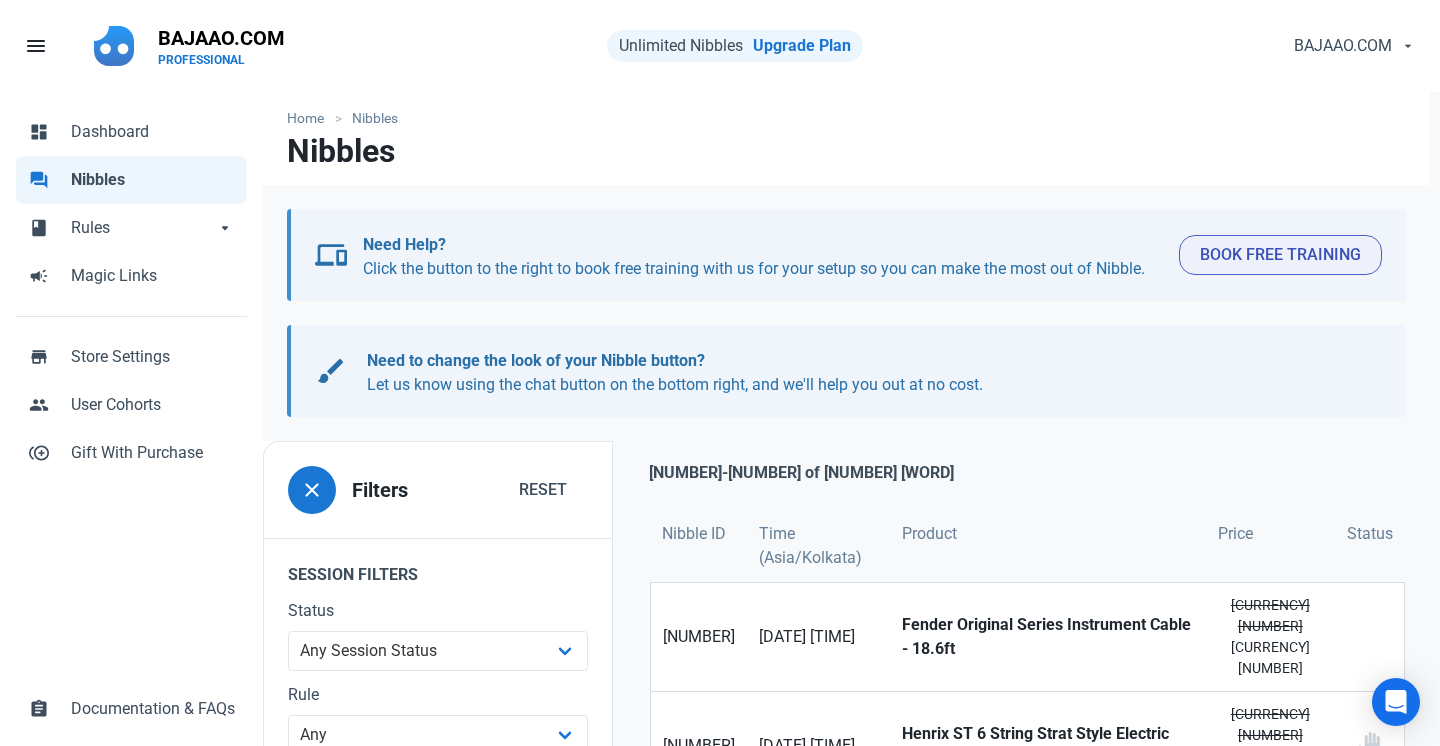 scroll, scrollTop: 0, scrollLeft: 0, axis: both 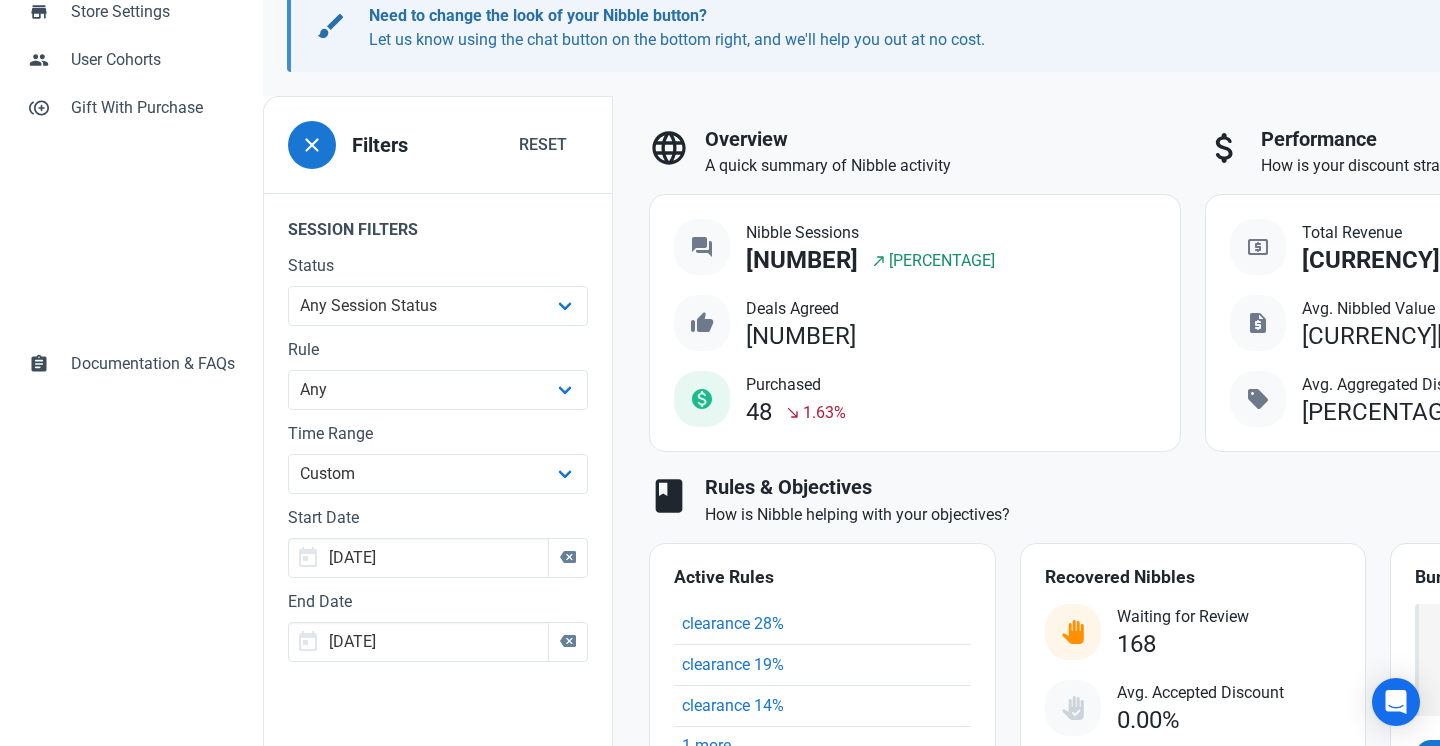 click on "[NUMBER]" at bounding box center (802, 260) 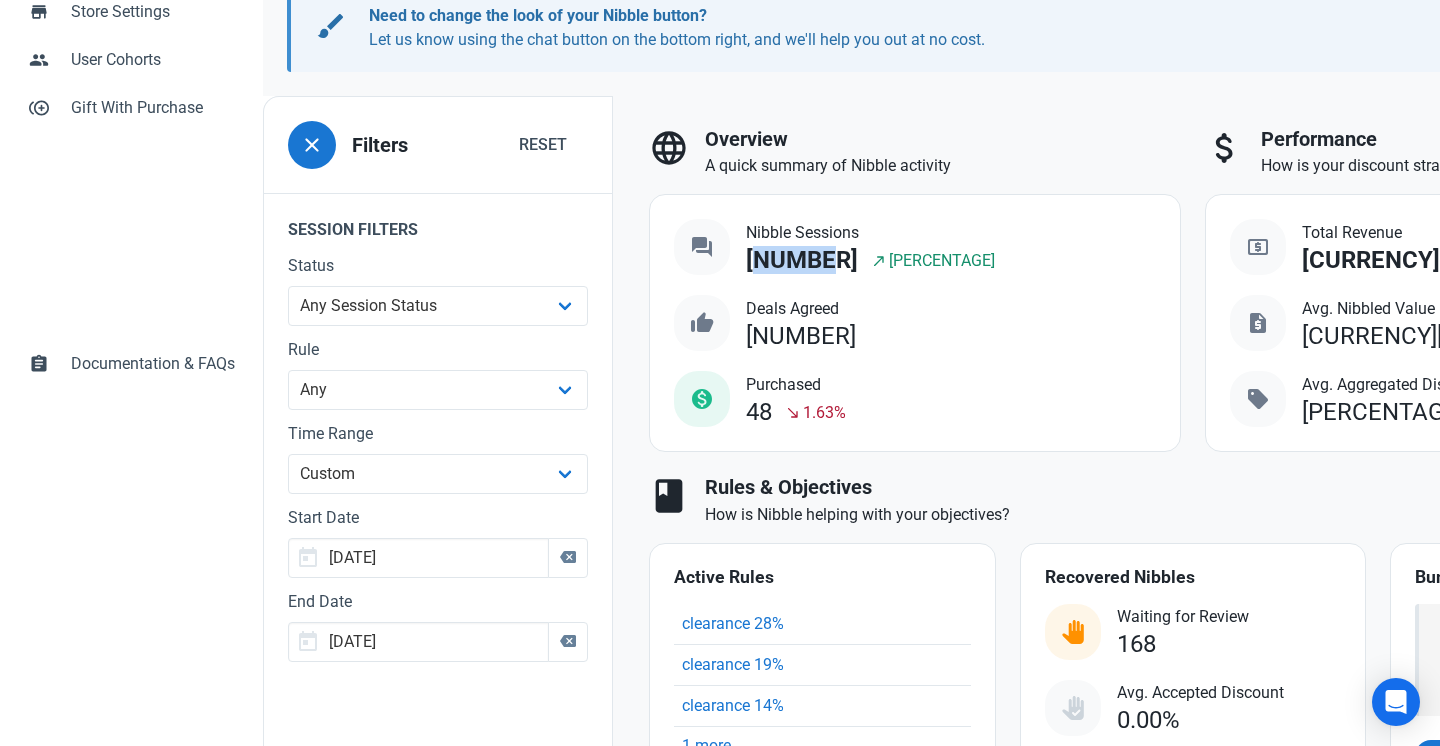 click on "[NUMBER]" at bounding box center (802, 260) 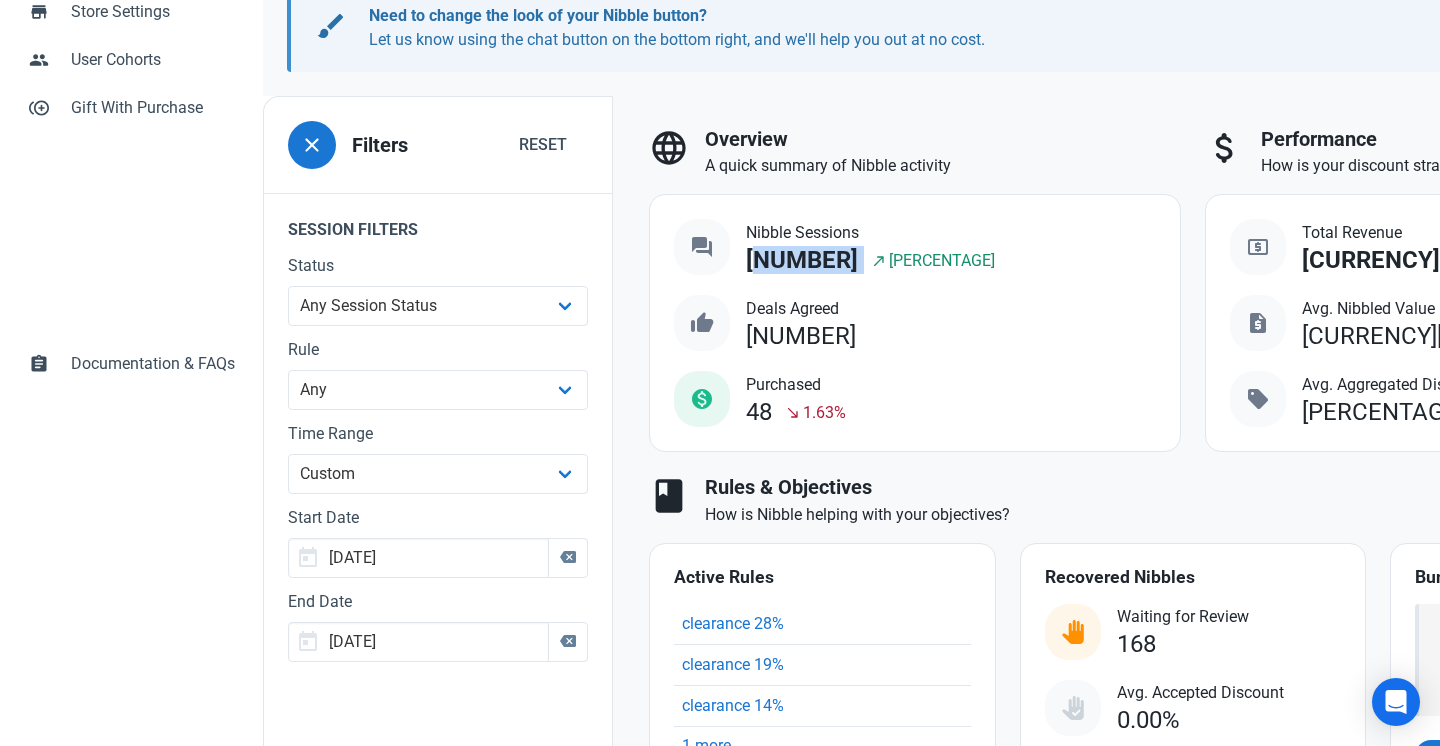 click on "[NUMBER]" at bounding box center (802, 260) 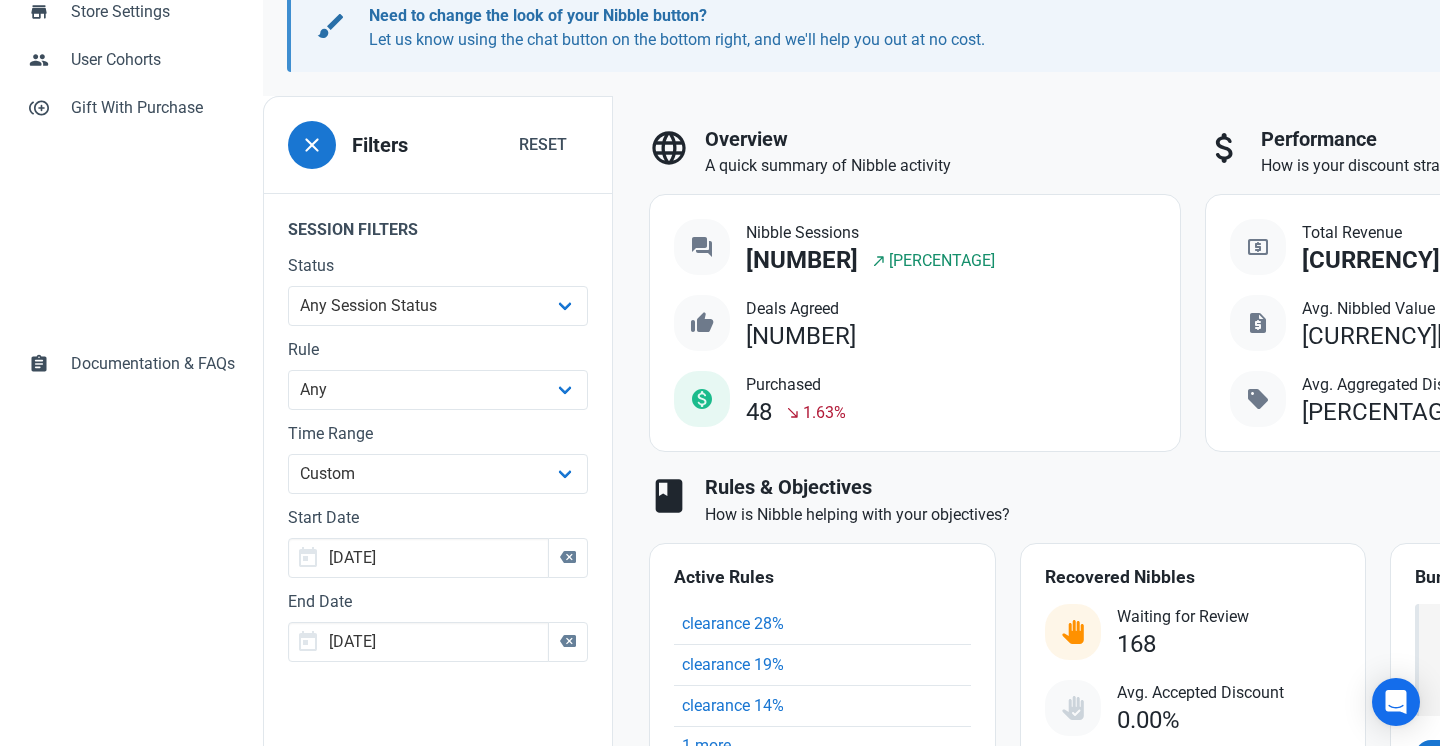 click on "A quick summary of Nibble activity" at bounding box center [943, 166] 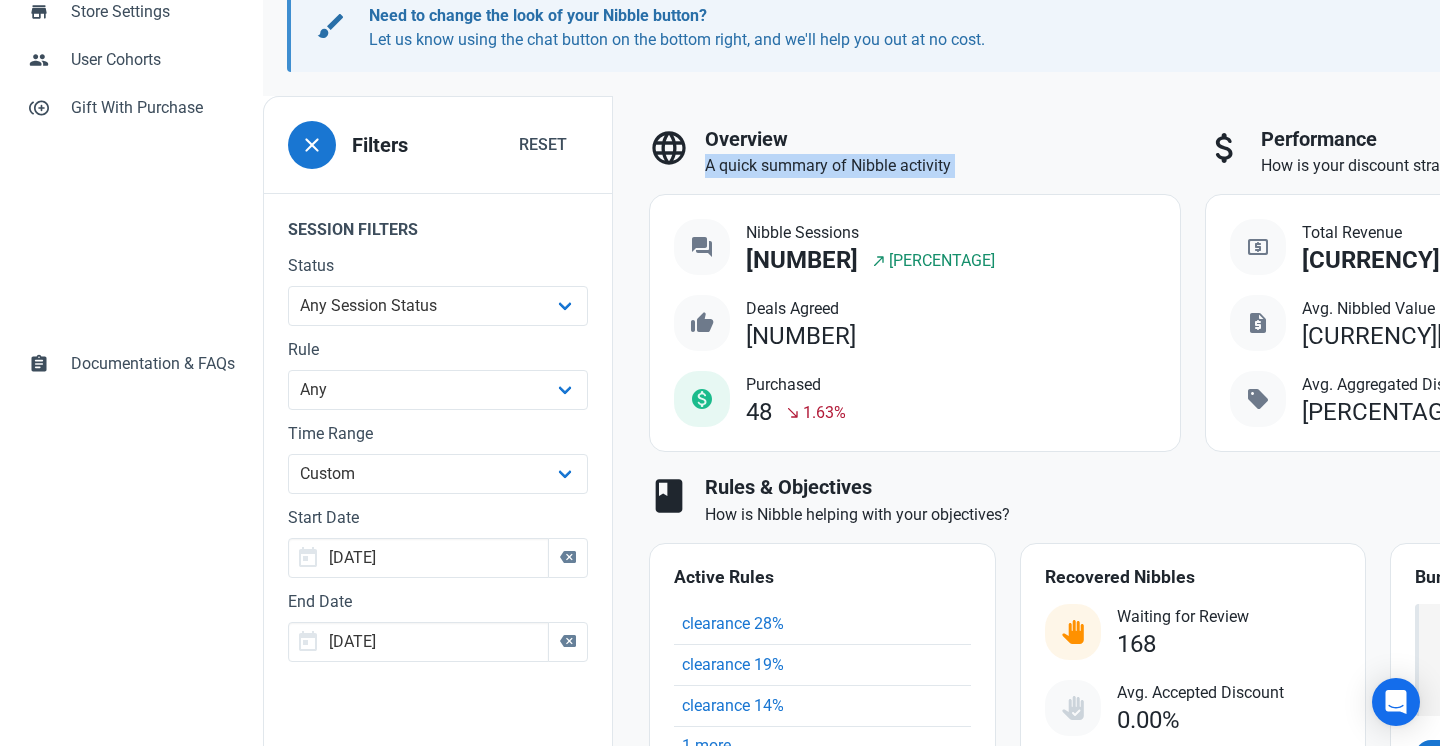 click on "A quick summary of Nibble activity" at bounding box center (943, 166) 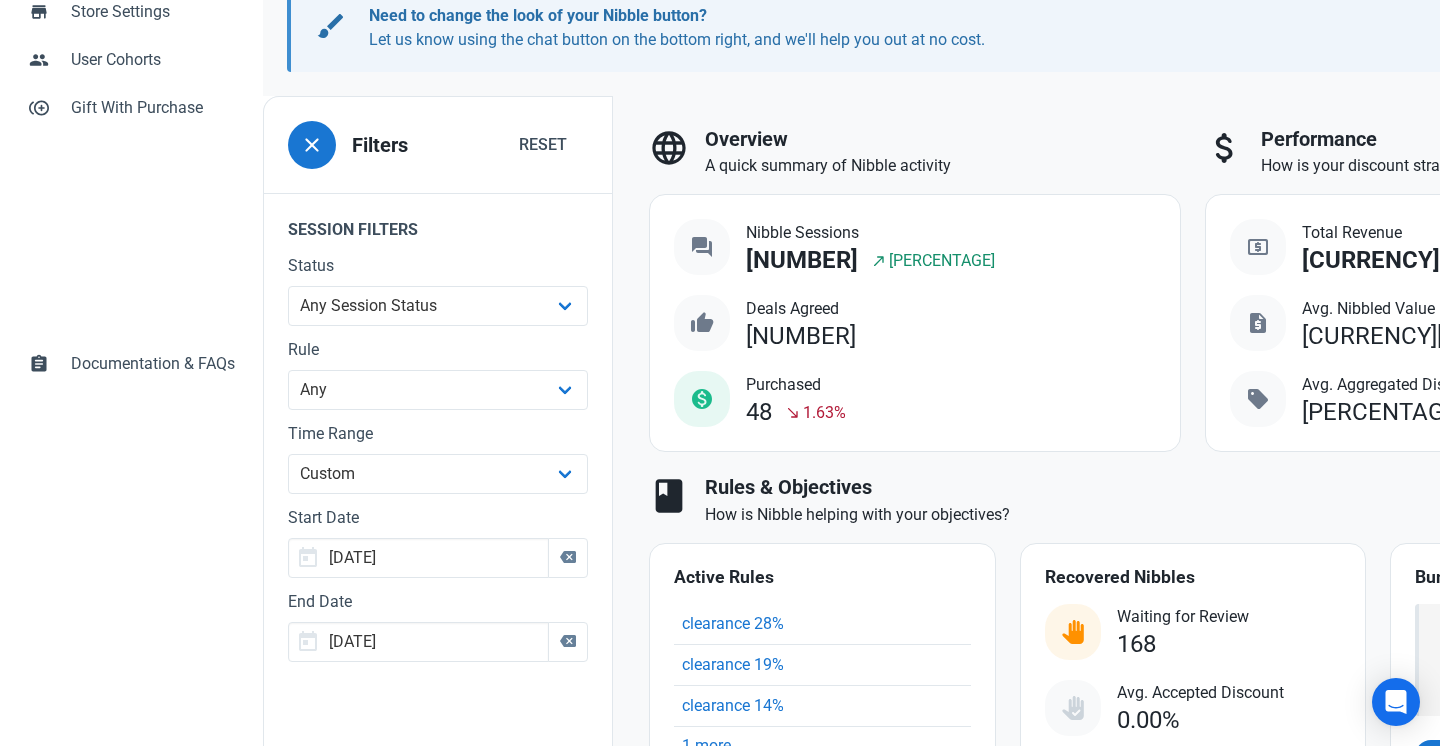 click on "A quick summary of Nibble activity" at bounding box center (943, 166) 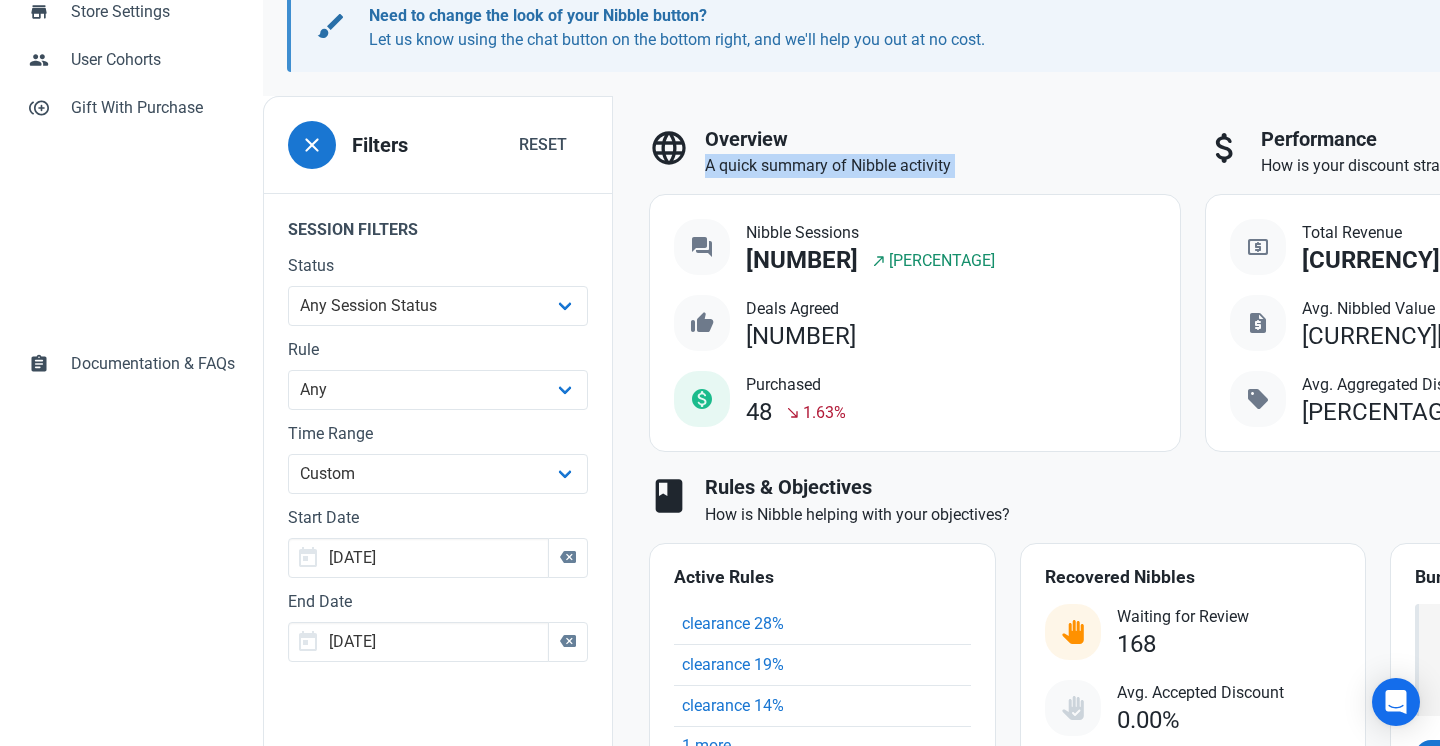 click on "A quick summary of Nibble activity" at bounding box center [943, 166] 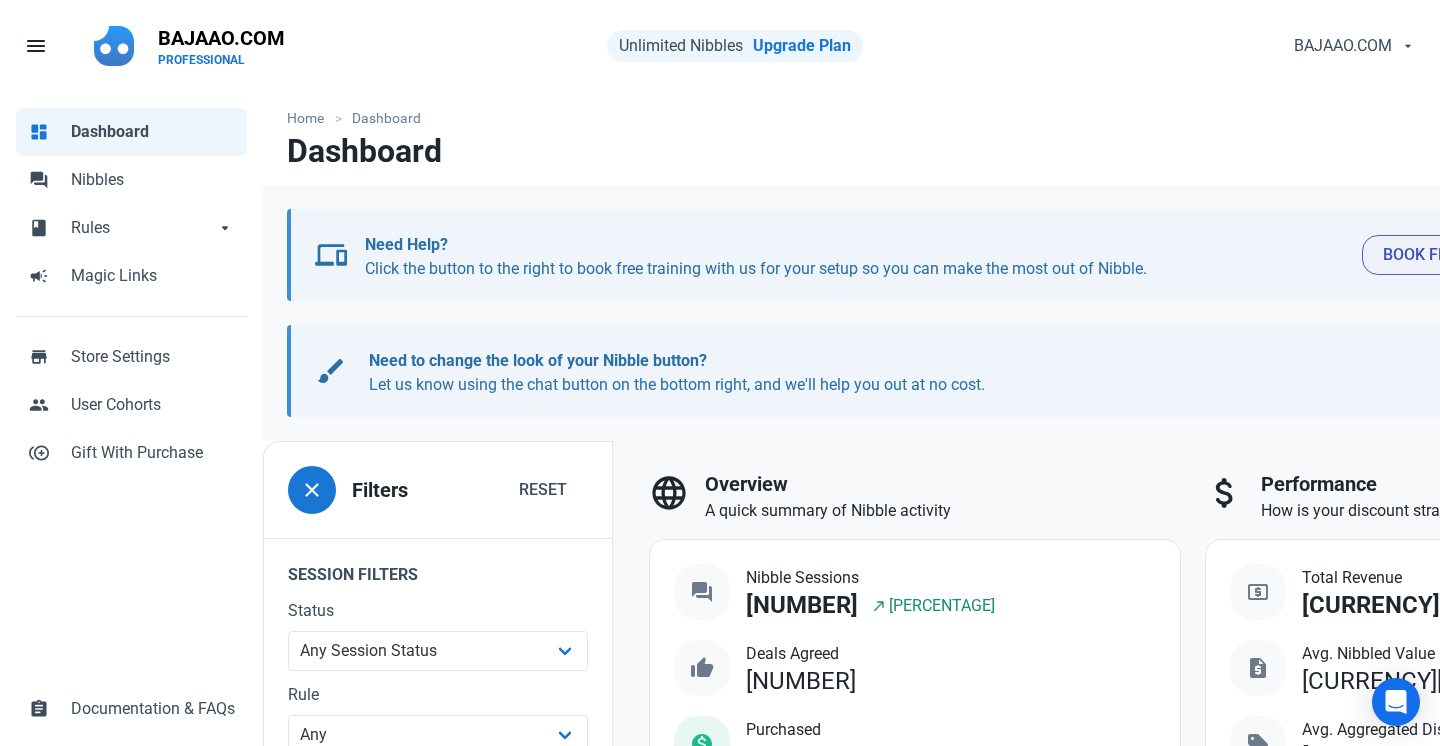 scroll, scrollTop: 0, scrollLeft: 0, axis: both 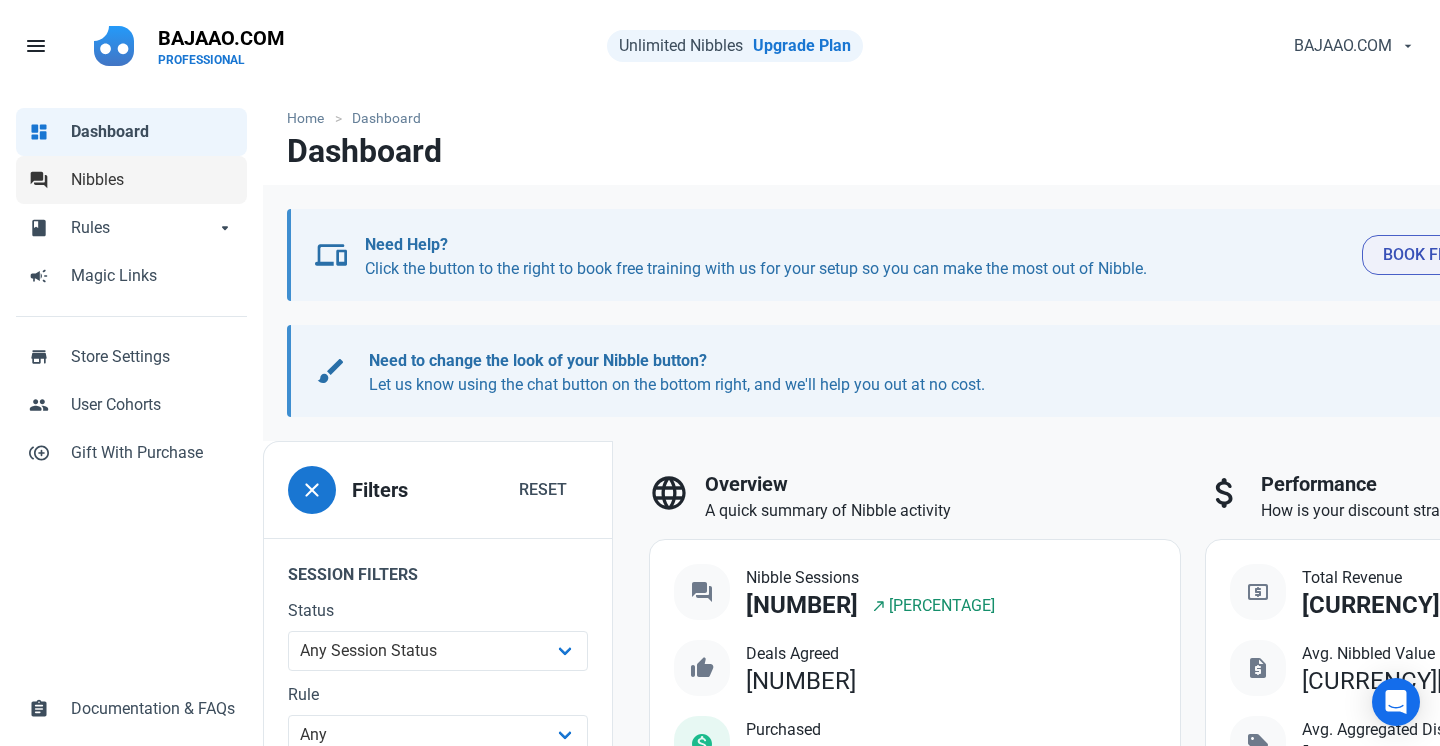 click on "Nibbles" at bounding box center (153, 180) 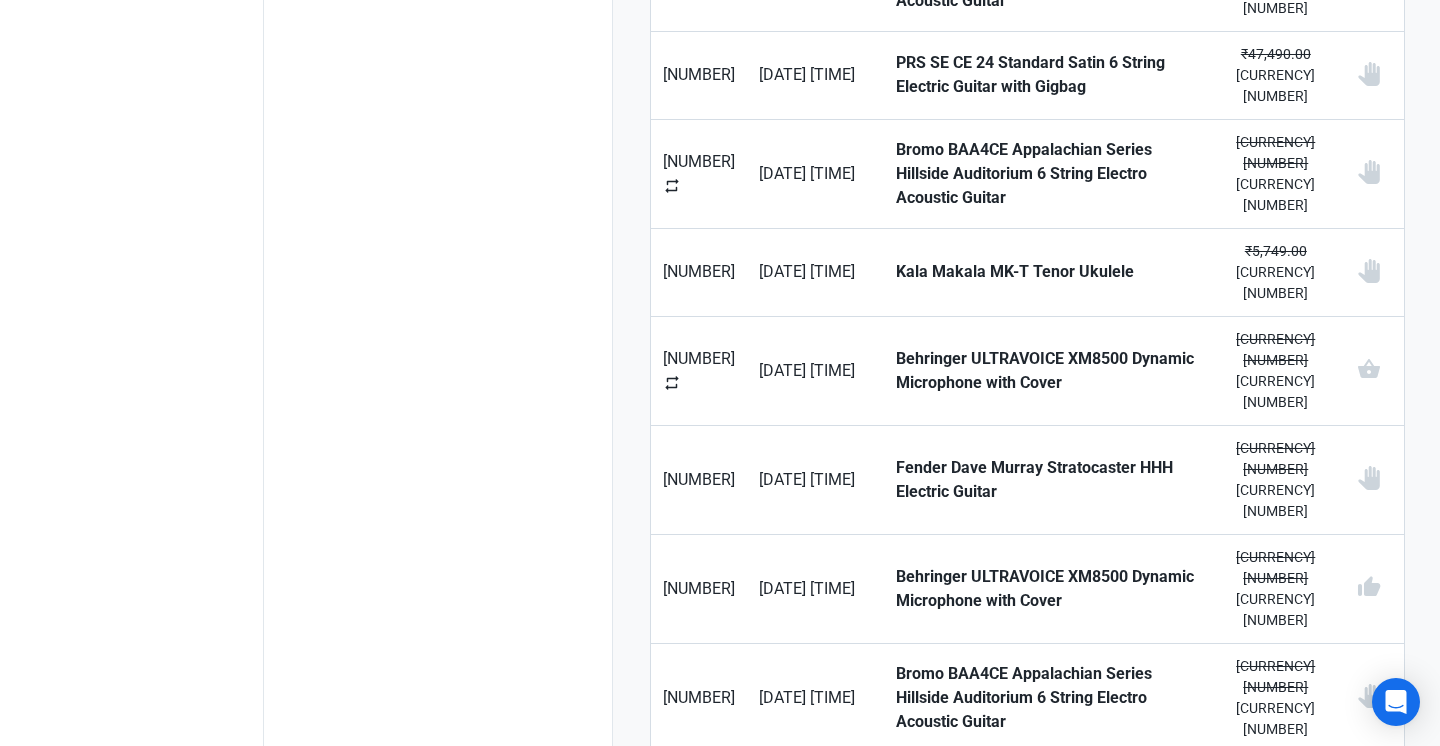 scroll, scrollTop: 1477, scrollLeft: 0, axis: vertical 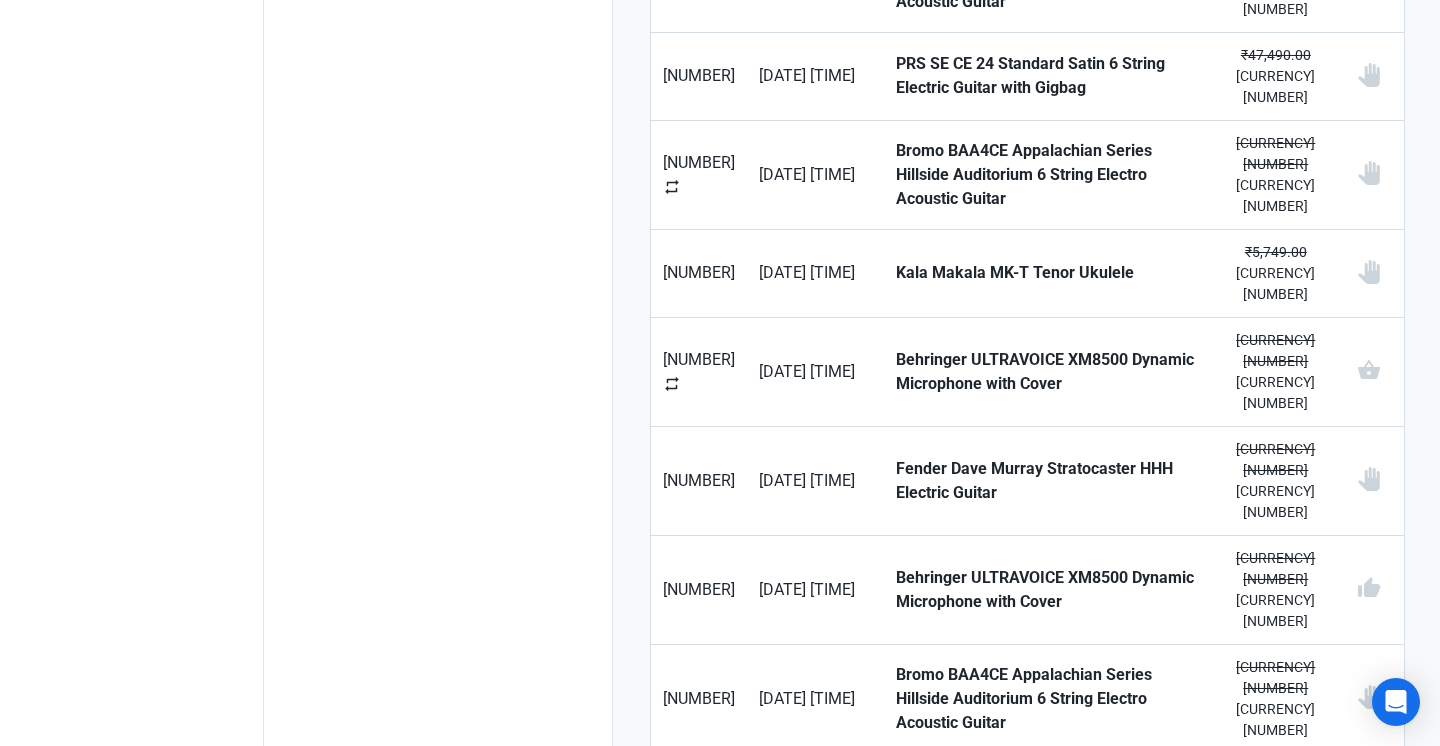 click on "Next" at bounding box center [1365, 1151] 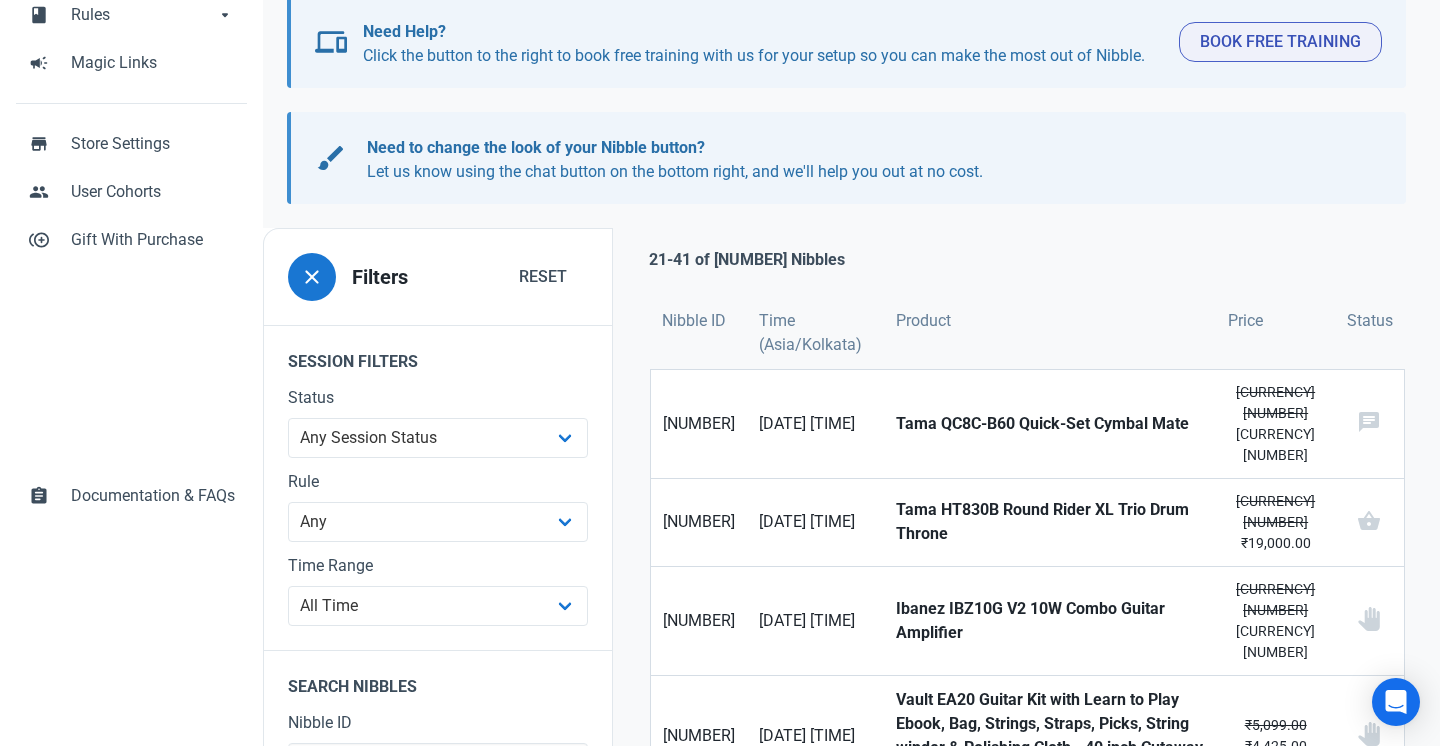 scroll, scrollTop: 214, scrollLeft: 0, axis: vertical 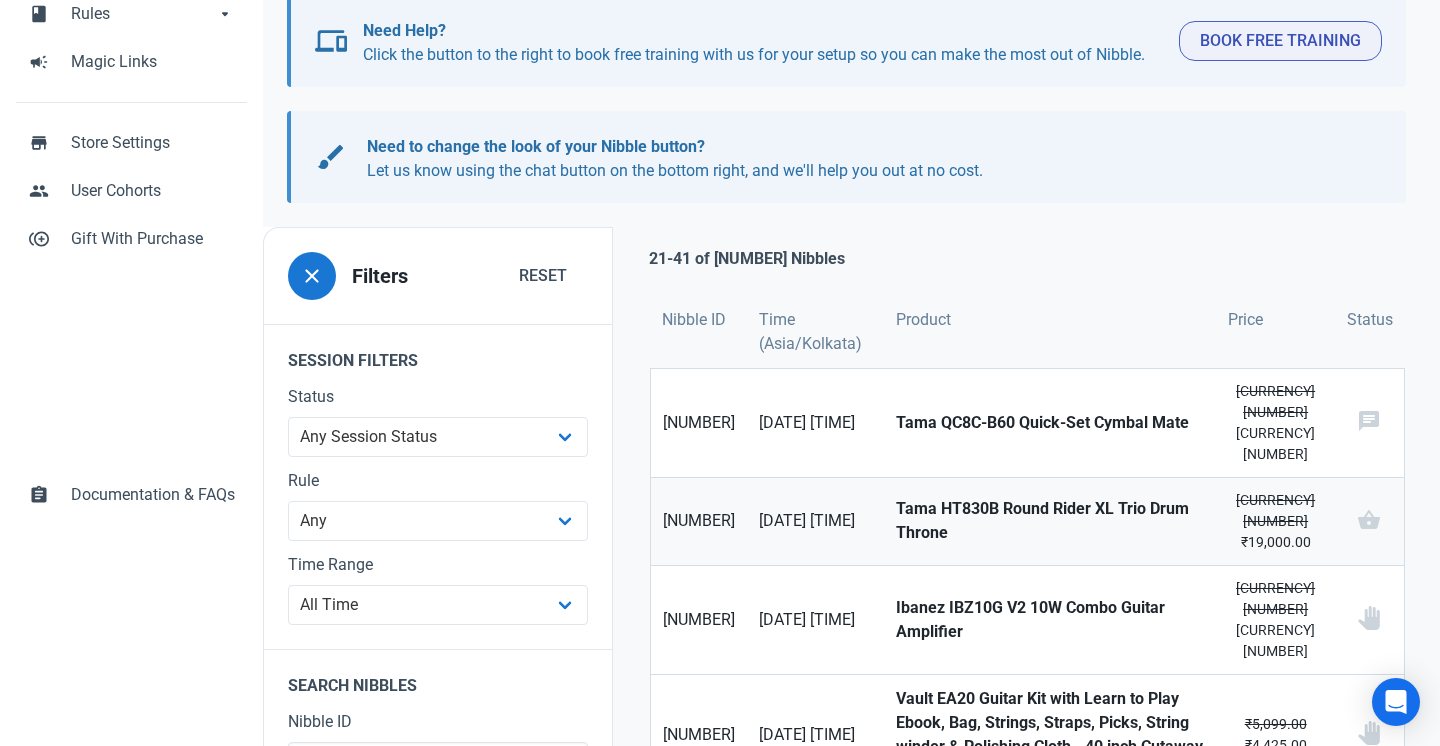 click on "Tama HT830B Round Rider XL Trio Drum Throne" at bounding box center [1050, 521] 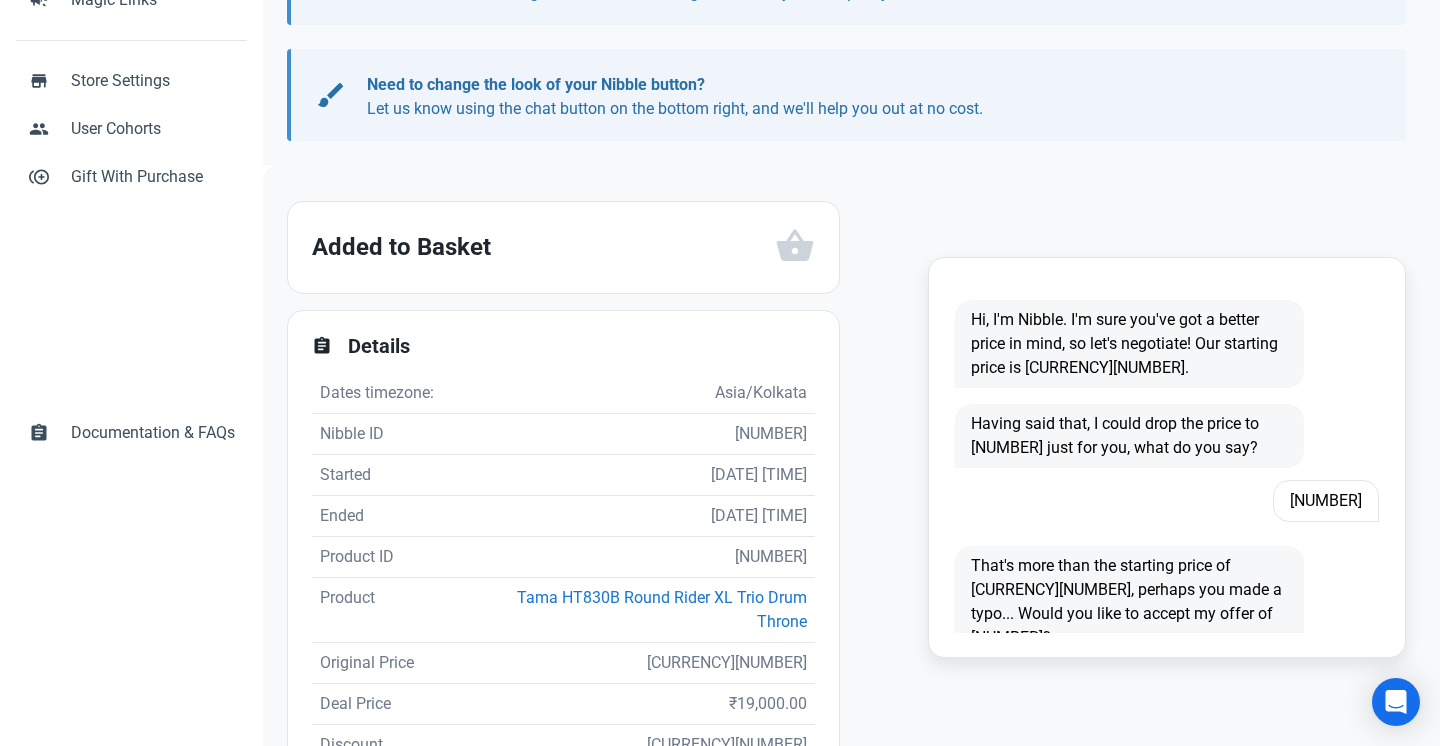 scroll, scrollTop: 310, scrollLeft: 0, axis: vertical 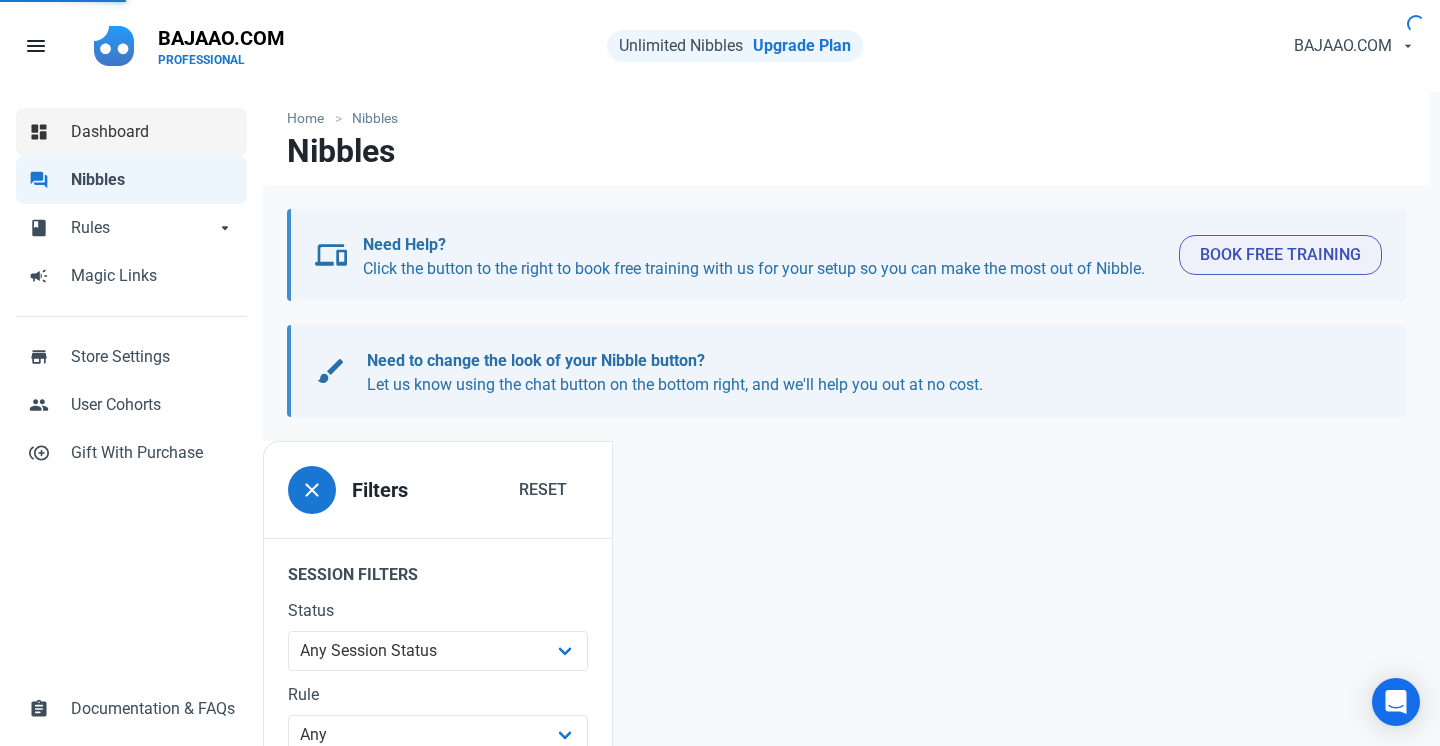 click on "Dashboard" at bounding box center (153, 132) 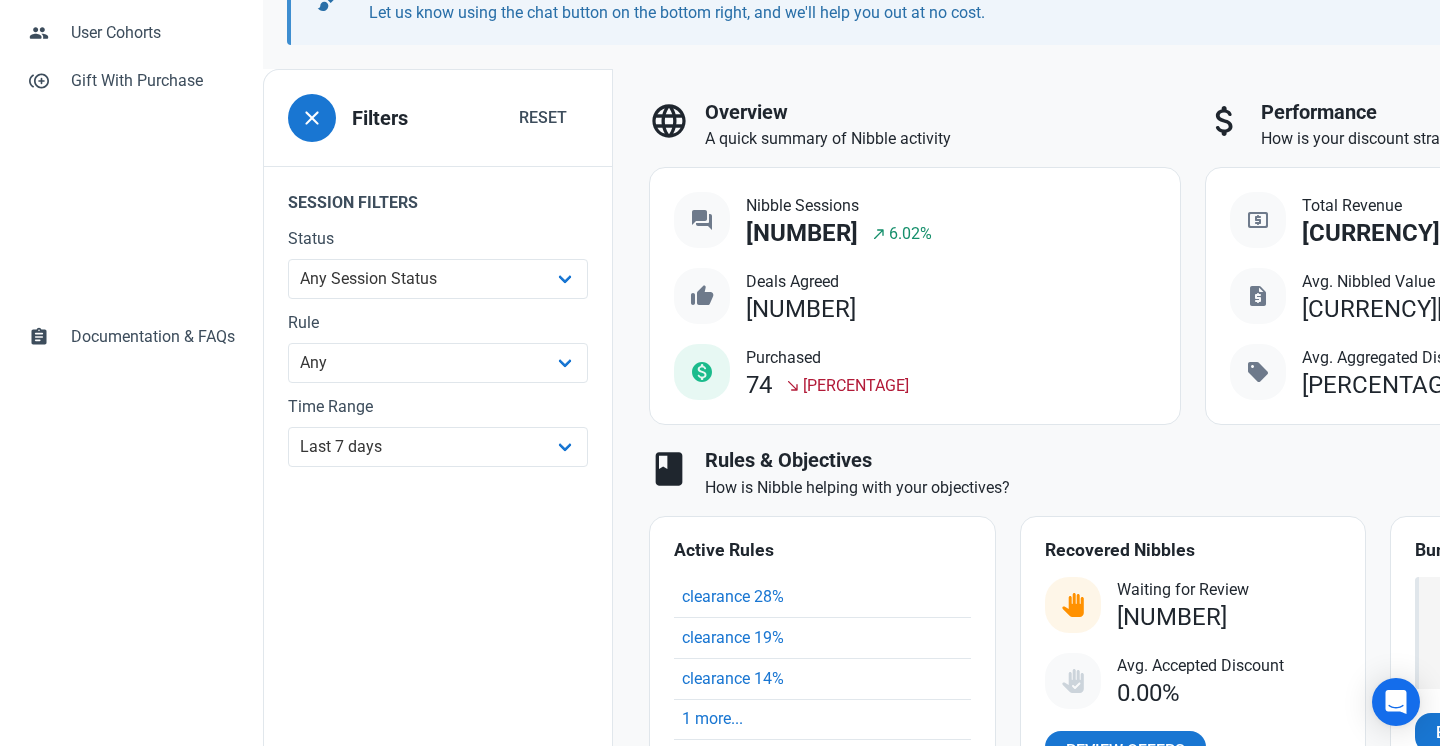 scroll, scrollTop: 375, scrollLeft: 0, axis: vertical 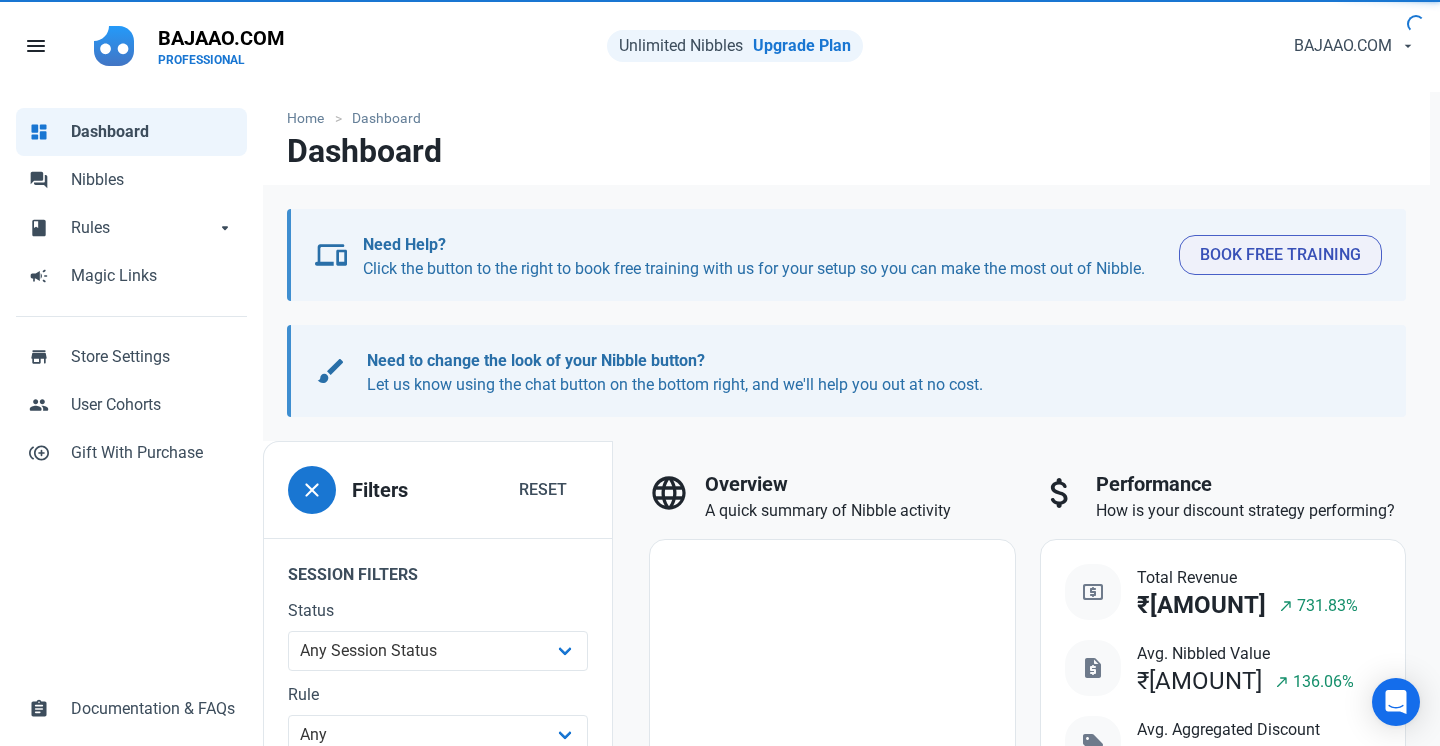 click on "Home Dashboard" at bounding box center [846, 112] 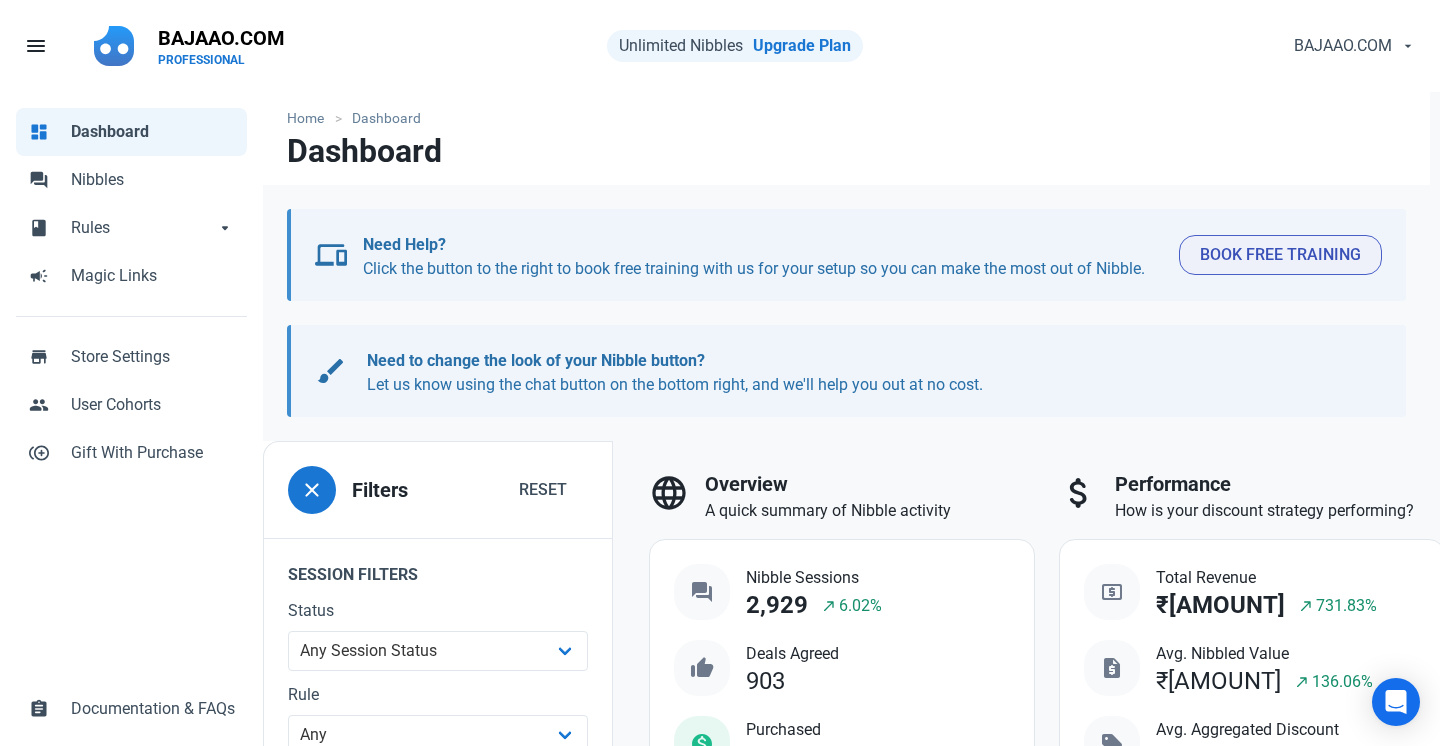 scroll, scrollTop: 0, scrollLeft: 0, axis: both 